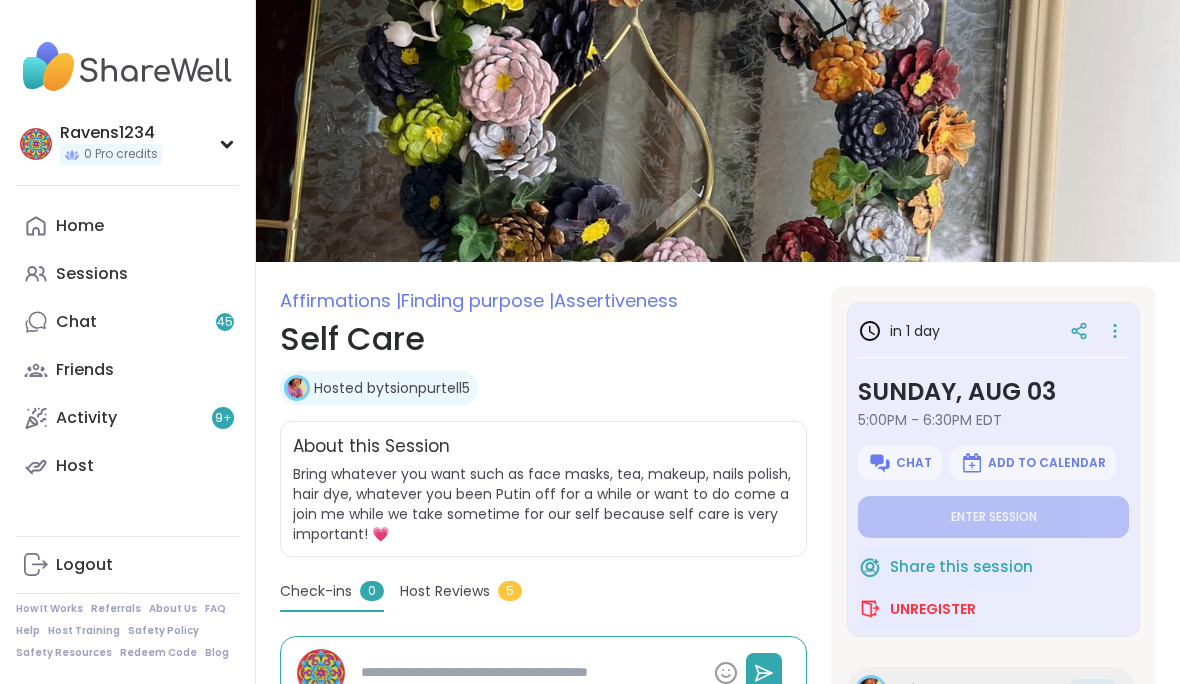scroll, scrollTop: 144, scrollLeft: 0, axis: vertical 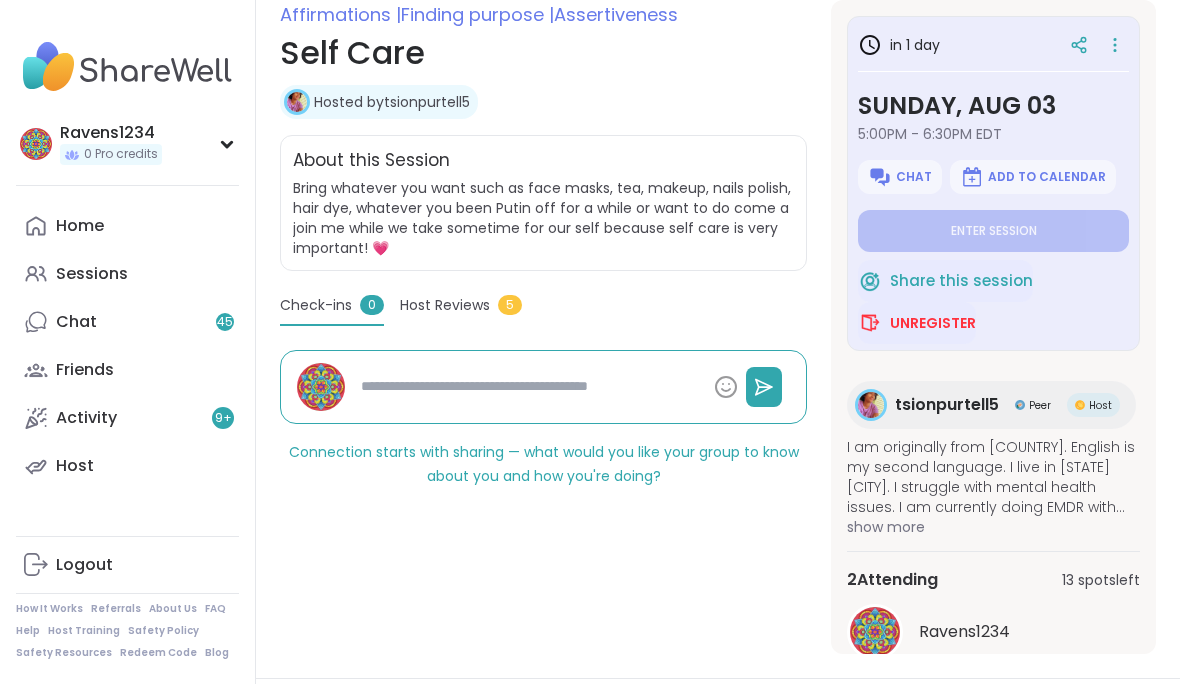 type on "*" 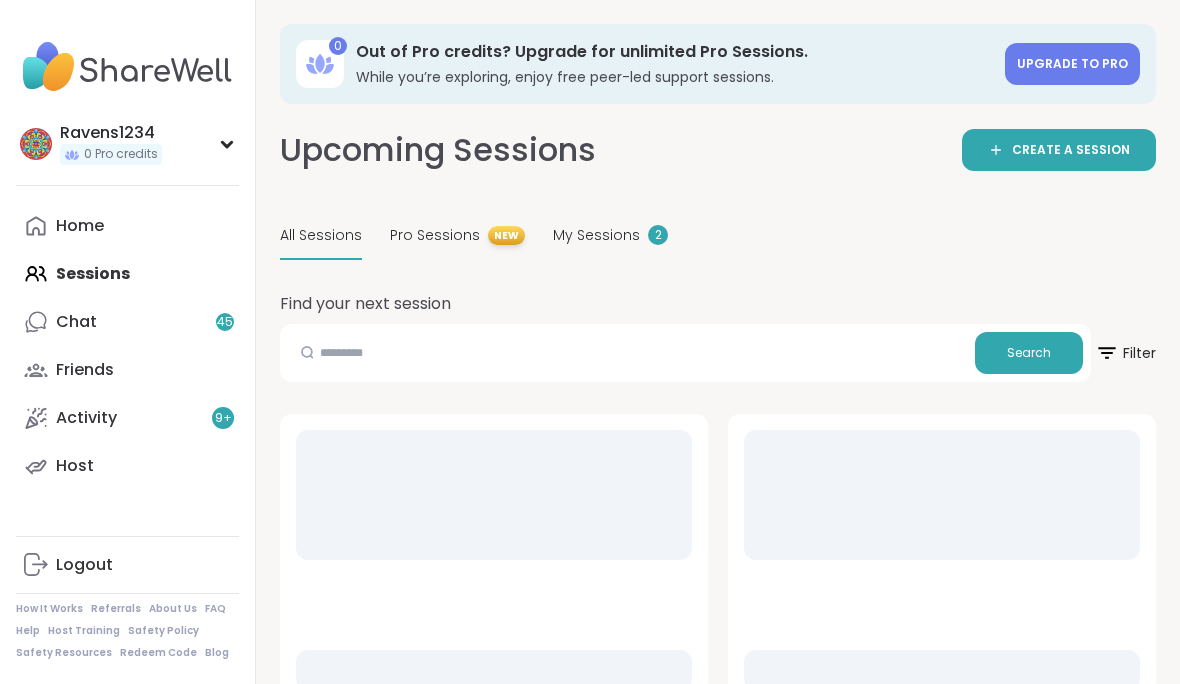 scroll, scrollTop: 21, scrollLeft: 0, axis: vertical 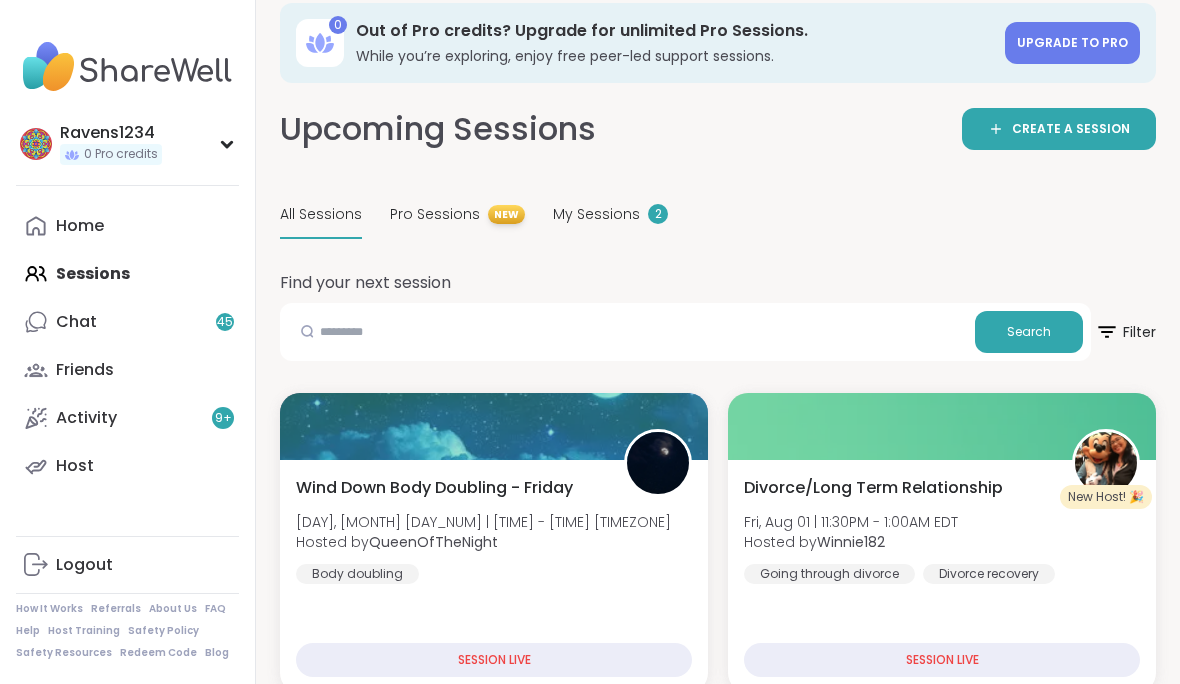 click on "0 Out of Pro credits? Upgrade for unlimited Pro Sessions. While you’re exploring, enjoy free peer-led support sessions. Upgrade to Pro" at bounding box center (718, 43) 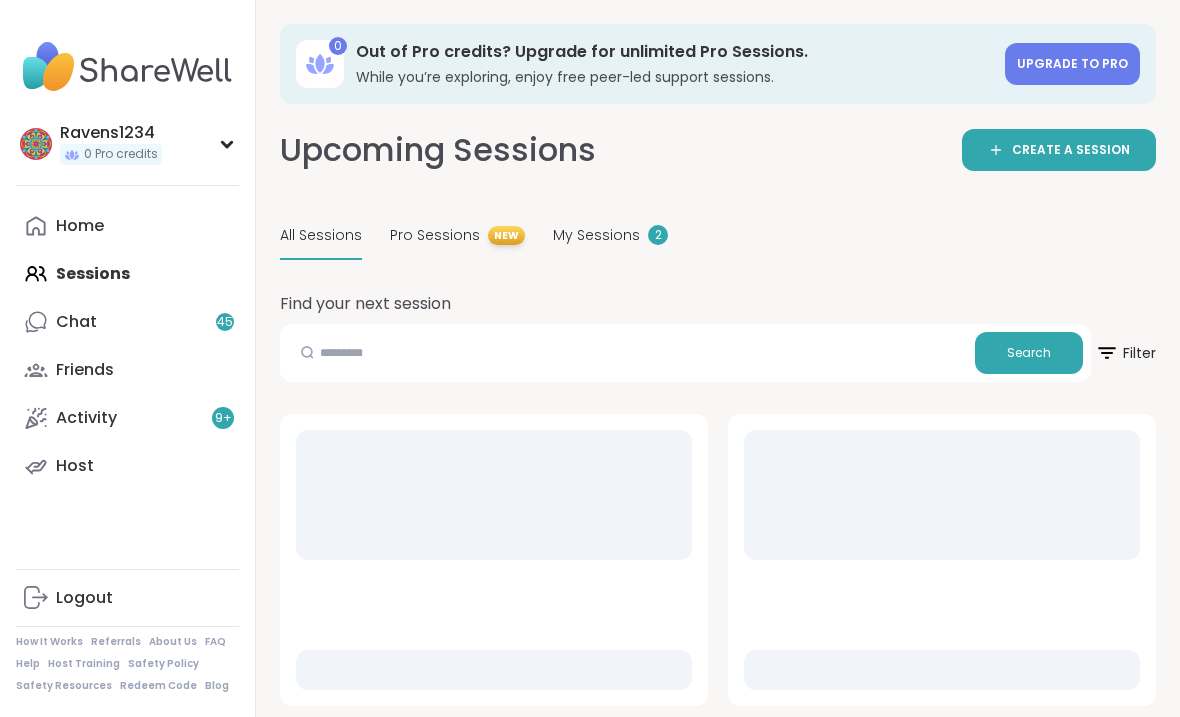 scroll, scrollTop: 251, scrollLeft: 165, axis: both 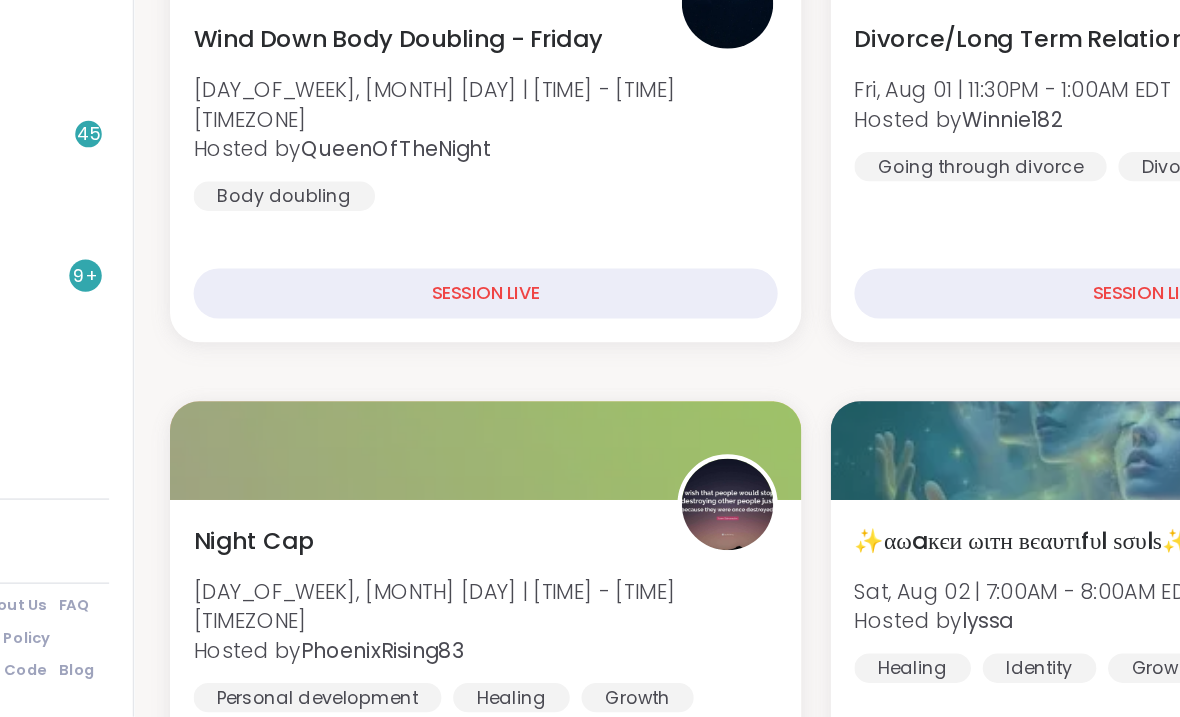 click on "Chat 45" at bounding box center [127, 322] 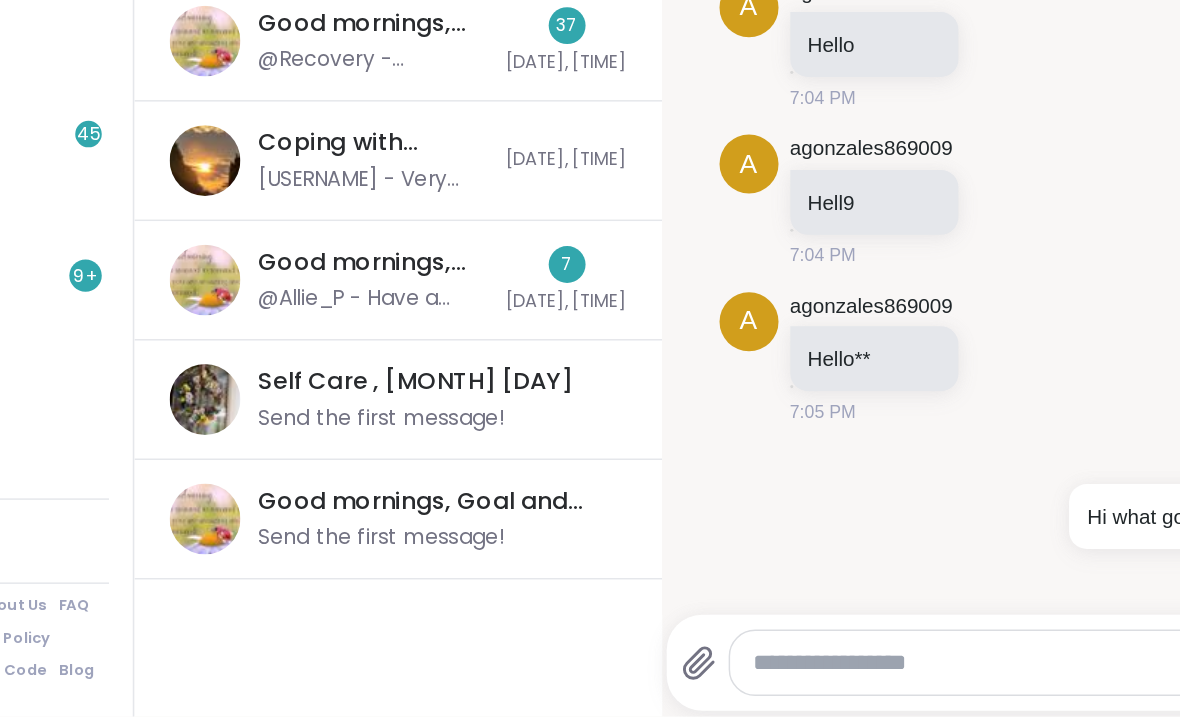 scroll, scrollTop: 0, scrollLeft: 0, axis: both 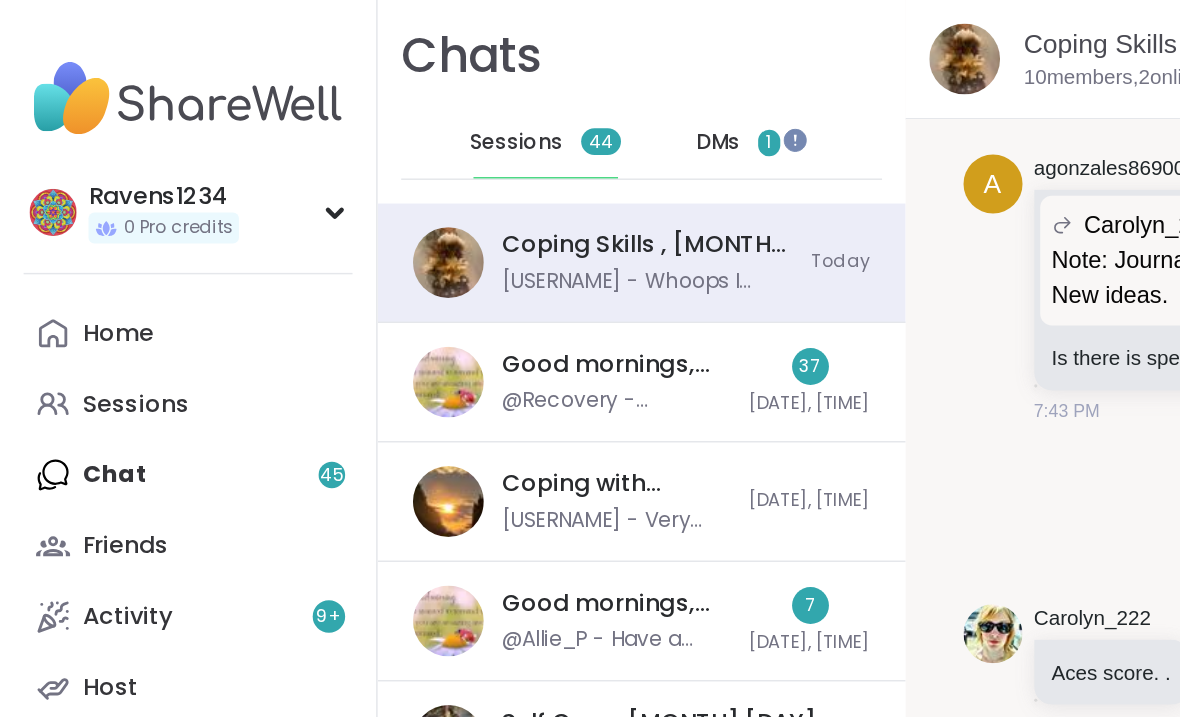 click on "Home" at bounding box center [127, 226] 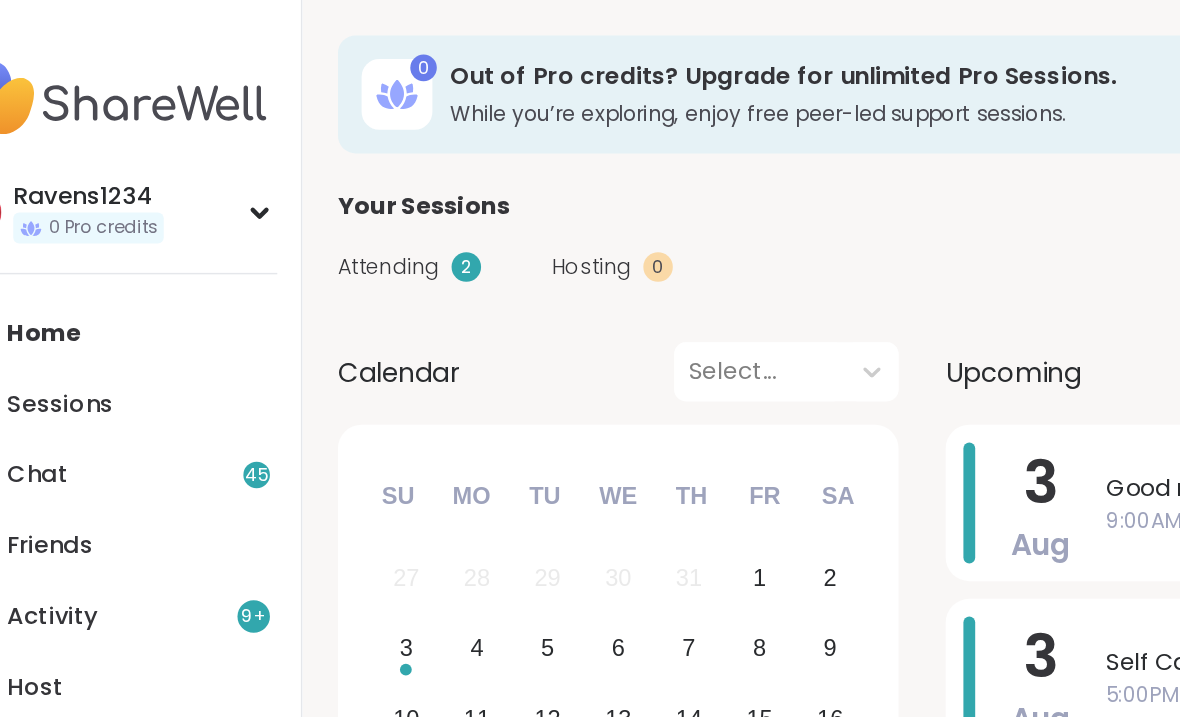 click on "Attending 2" at bounding box center [328, 181] 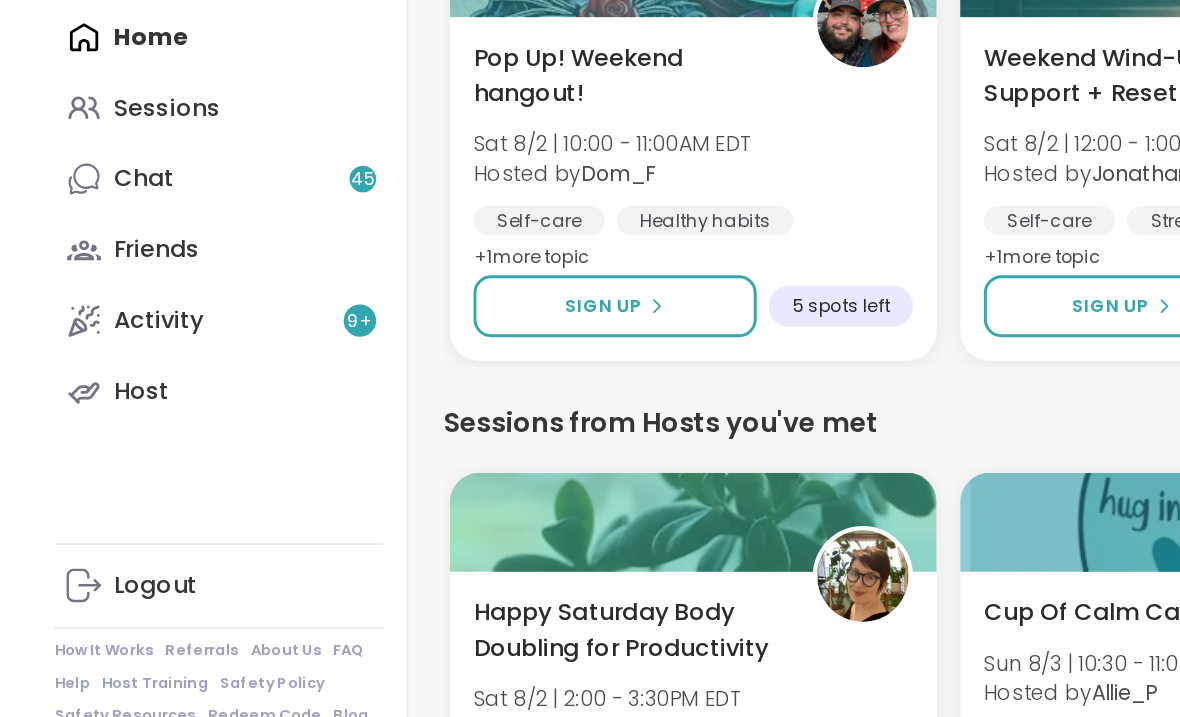 scroll, scrollTop: 465, scrollLeft: 0, axis: vertical 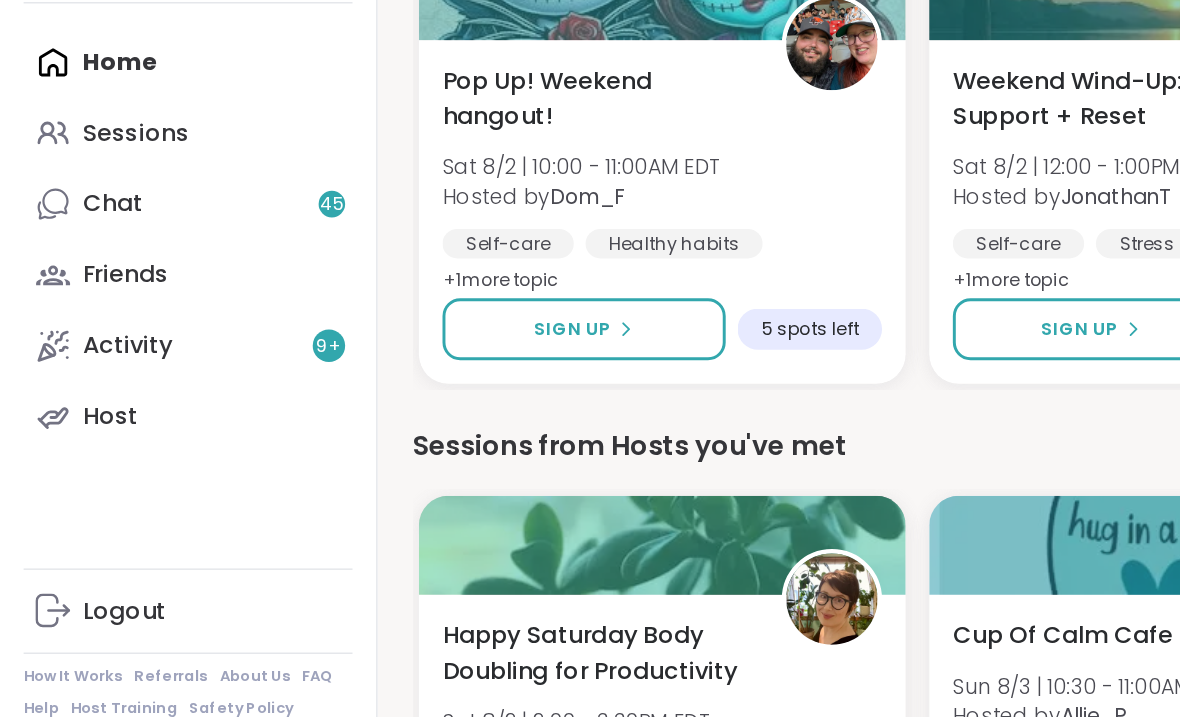 click on "Chat 45" at bounding box center (76, 322) 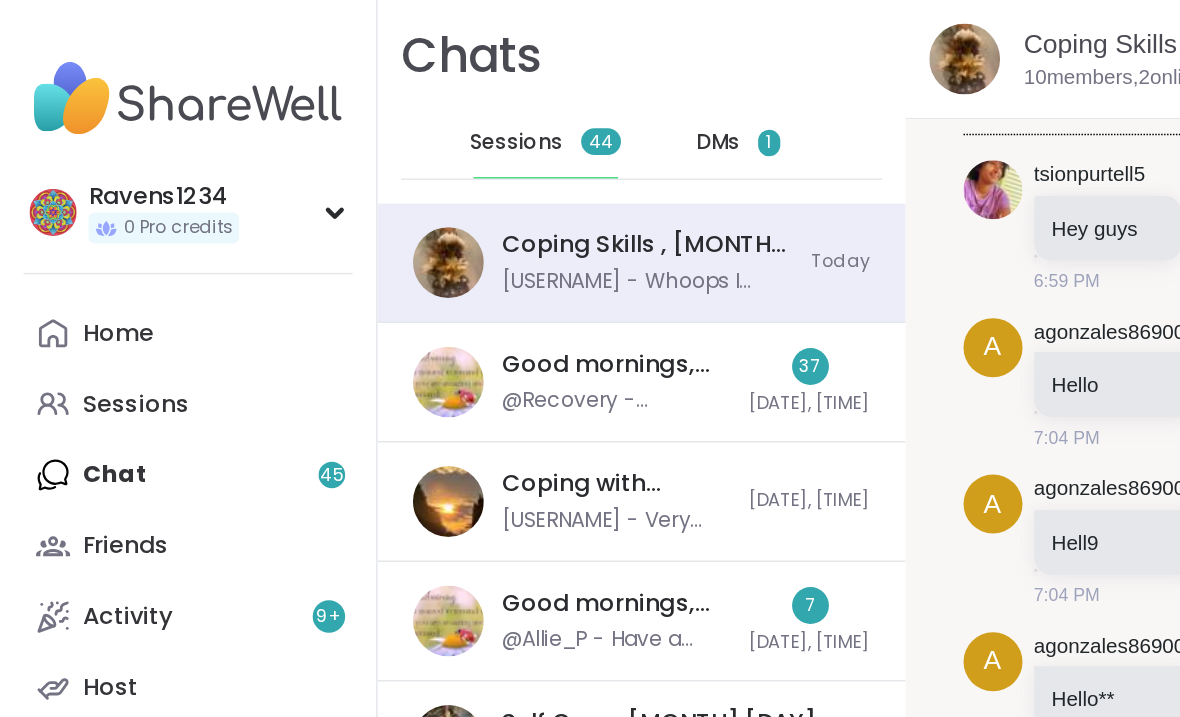 scroll, scrollTop: 0, scrollLeft: 0, axis: both 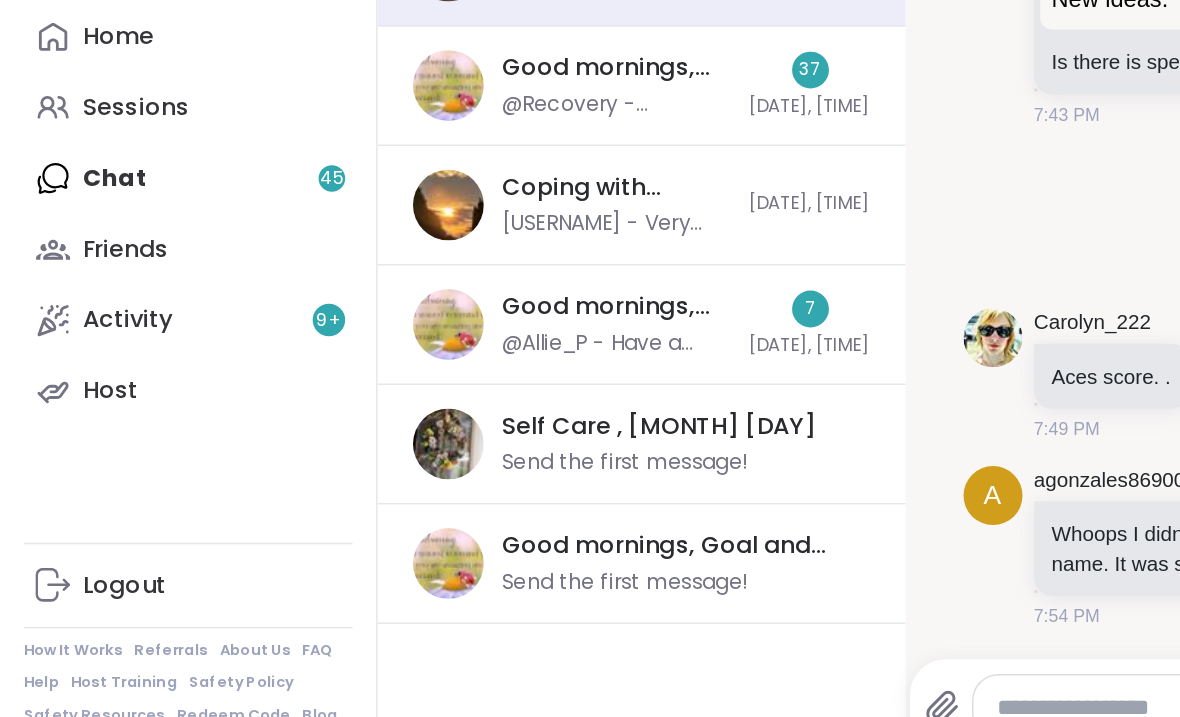 click on "Good mornings, Goal and Gratitude's , Aug 03 Send the first message!" at bounding box center [435, 583] 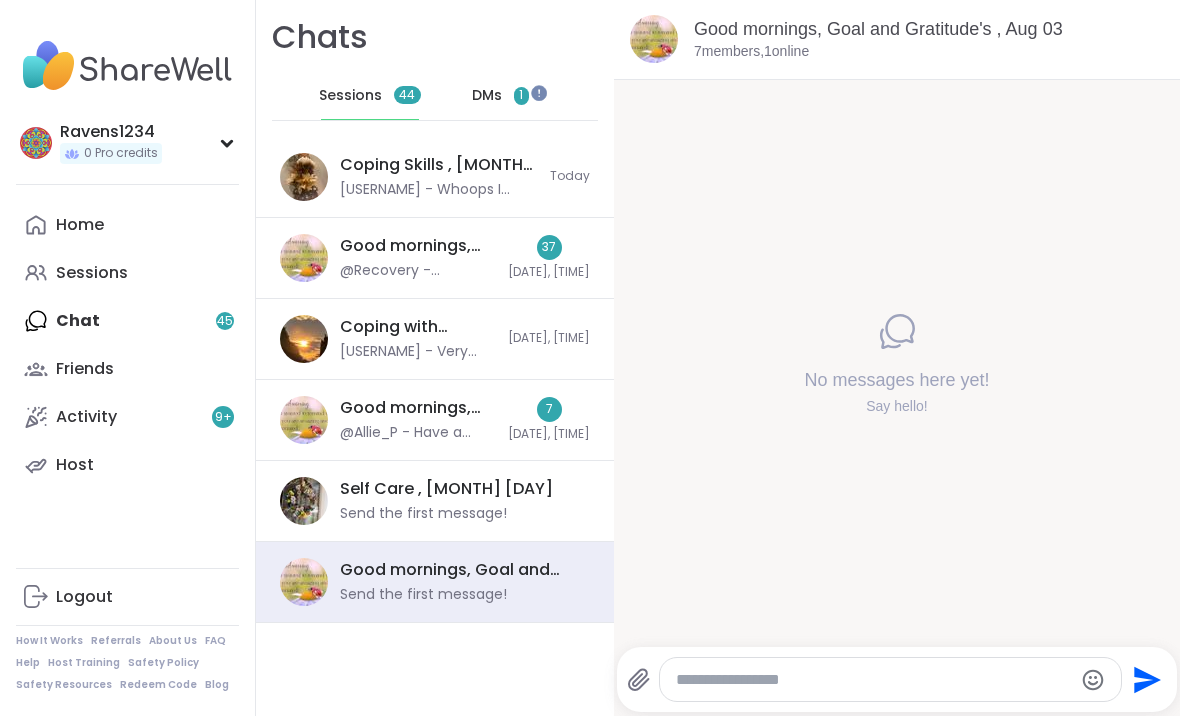 click on "Activity 9 +" at bounding box center (86, 418) 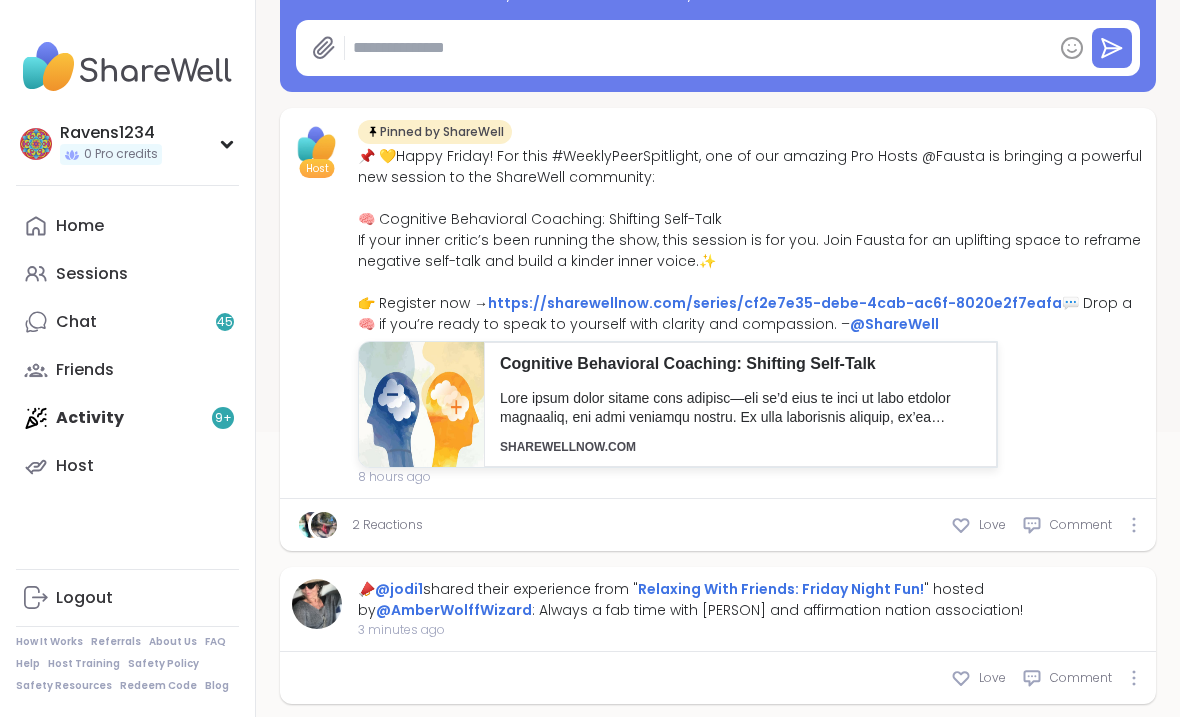 scroll, scrollTop: 332, scrollLeft: 0, axis: vertical 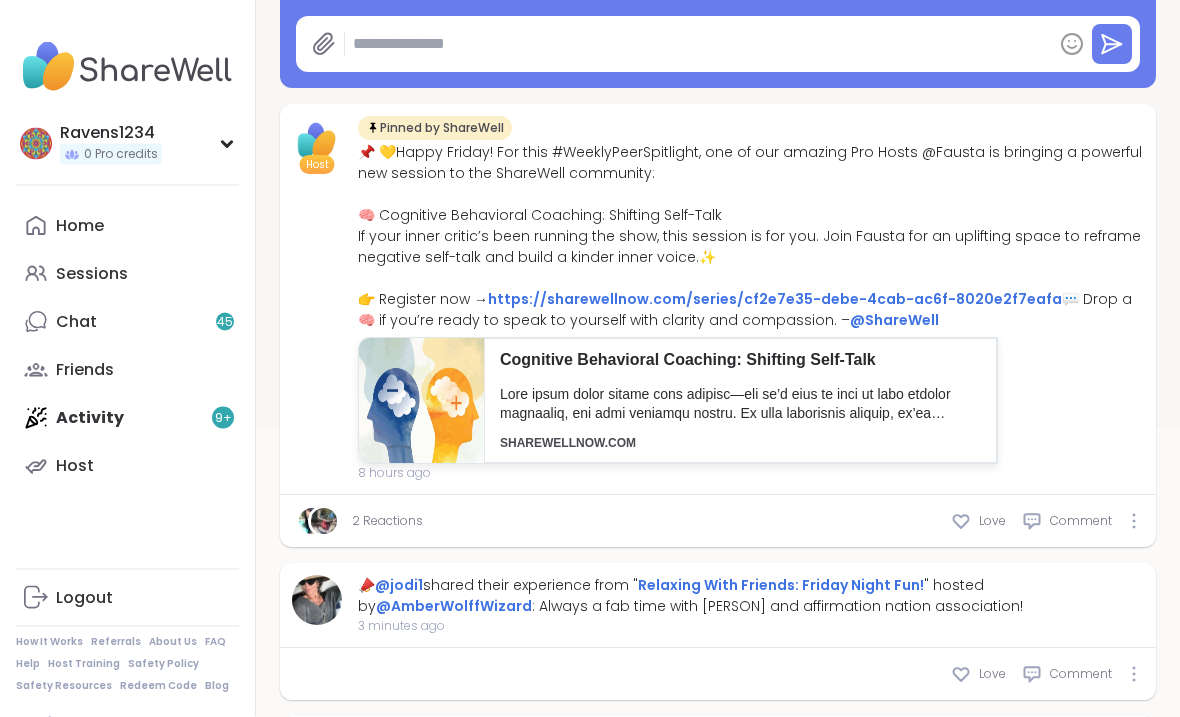 click on "https://sharewellnow.com/series/cf2e7e35-debe-4cab-ac6f-8020e2f7eafa" at bounding box center [775, 300] 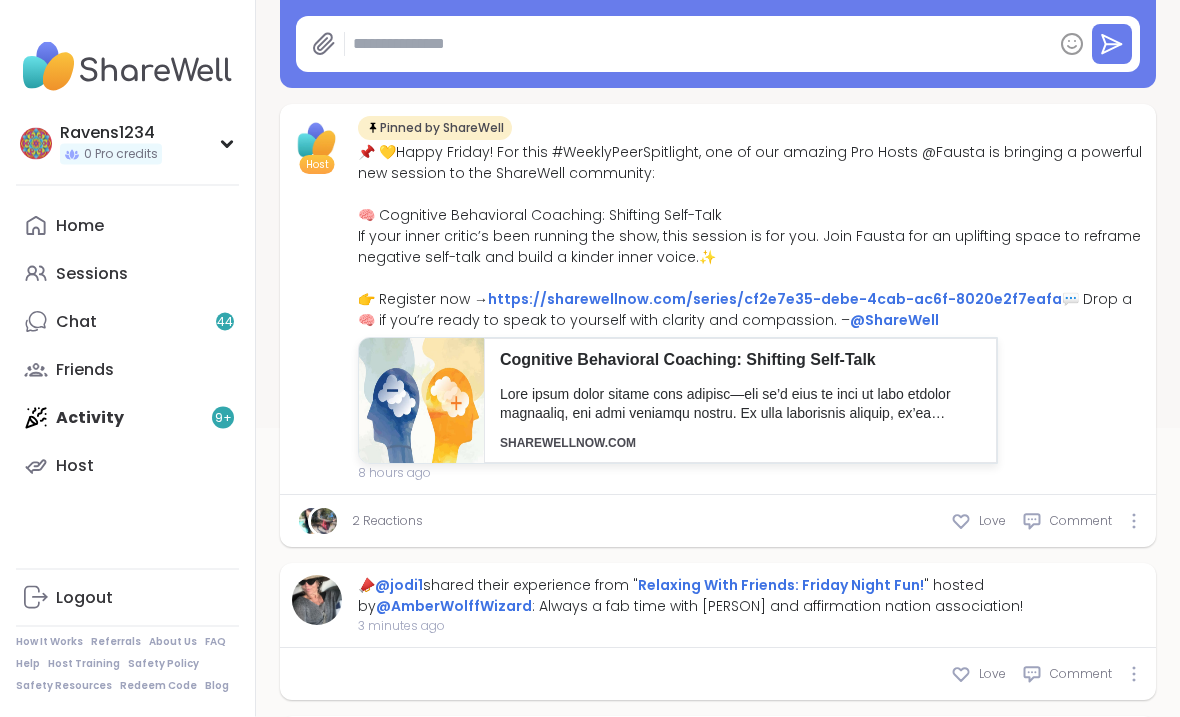 scroll, scrollTop: 339, scrollLeft: 0, axis: vertical 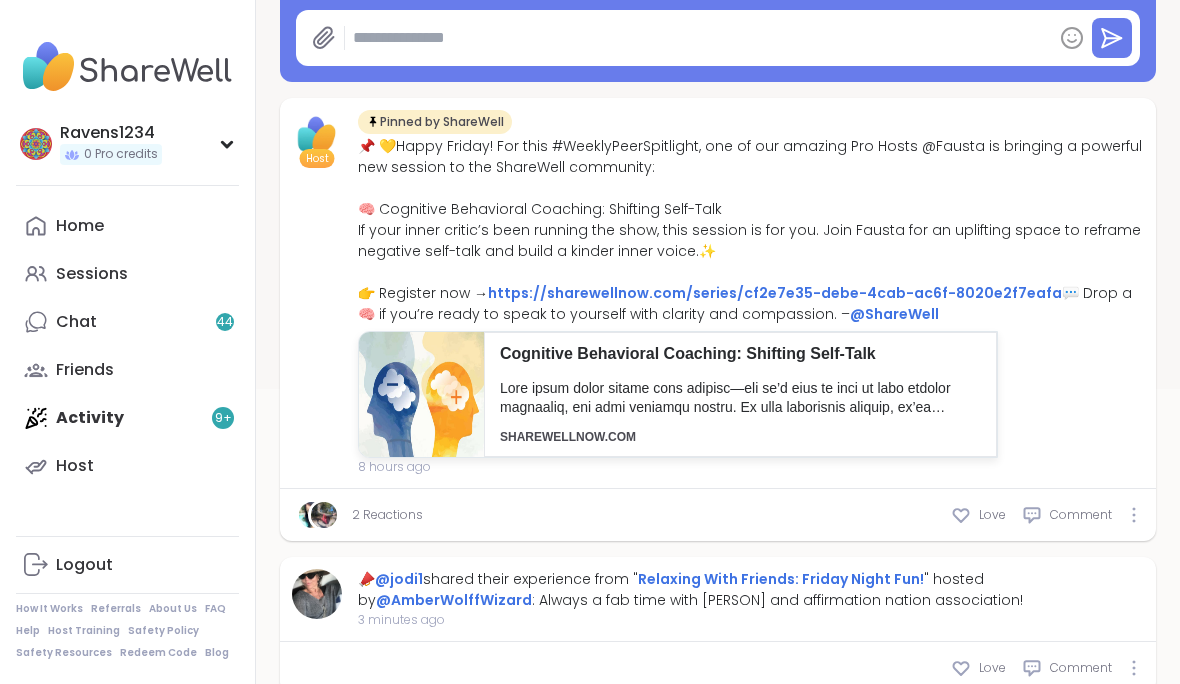 type on "*" 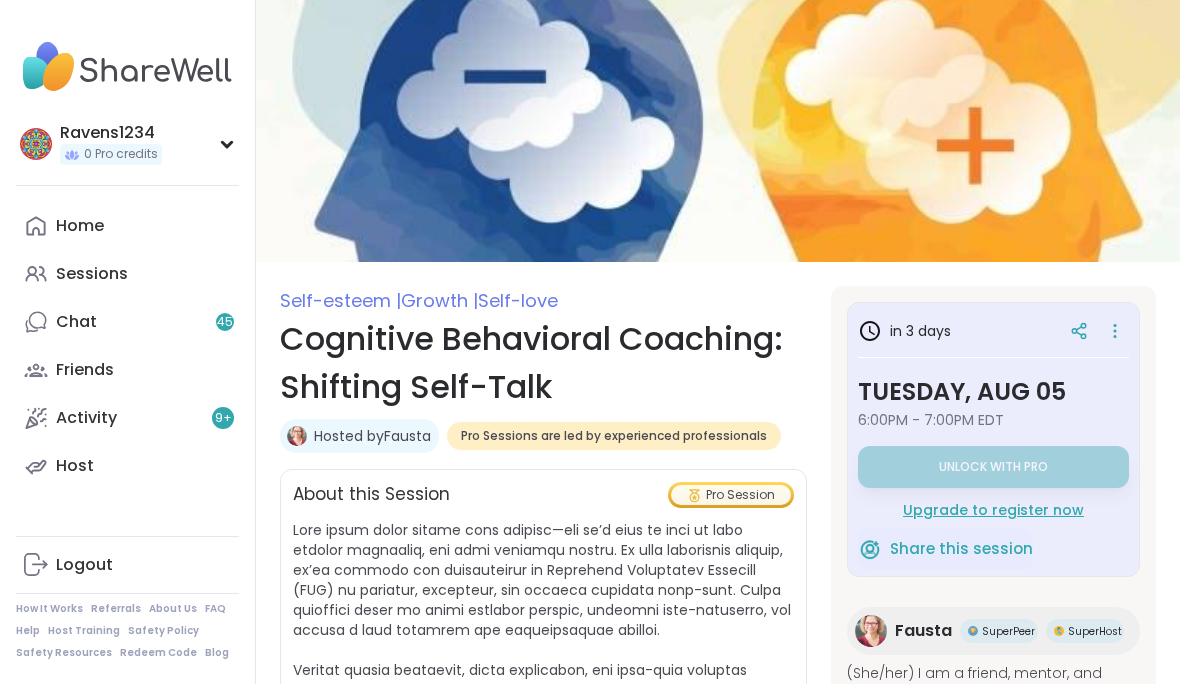 scroll, scrollTop: 0, scrollLeft: 0, axis: both 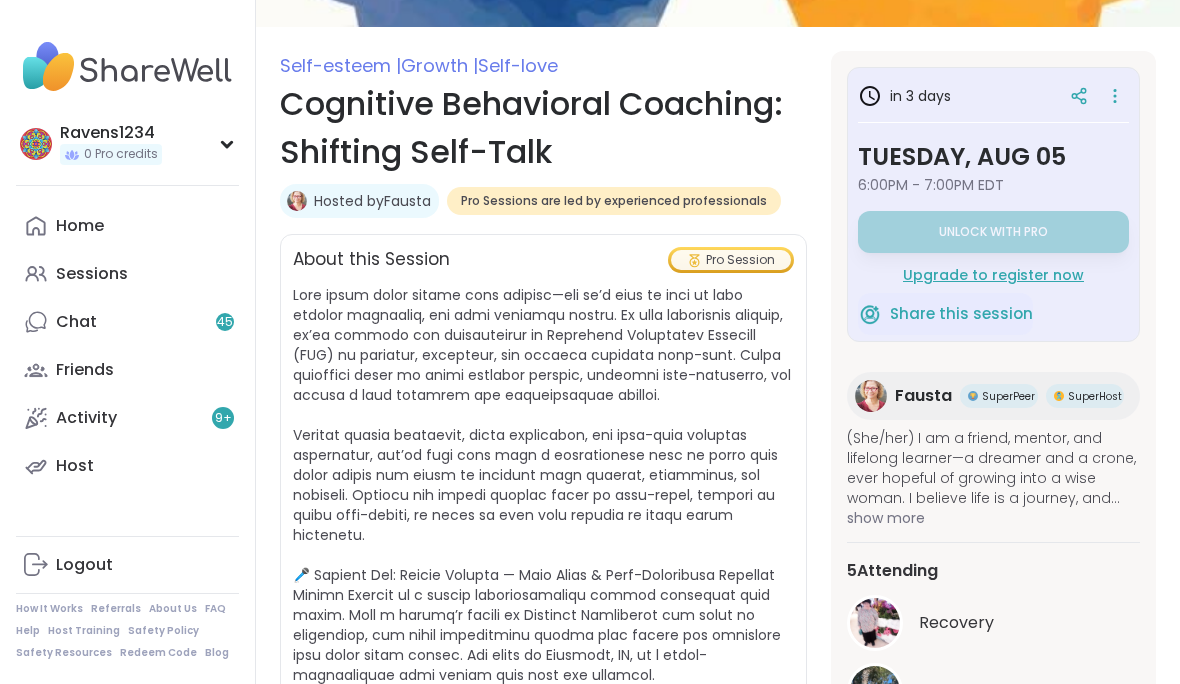 click on "Friends" at bounding box center (127, 370) 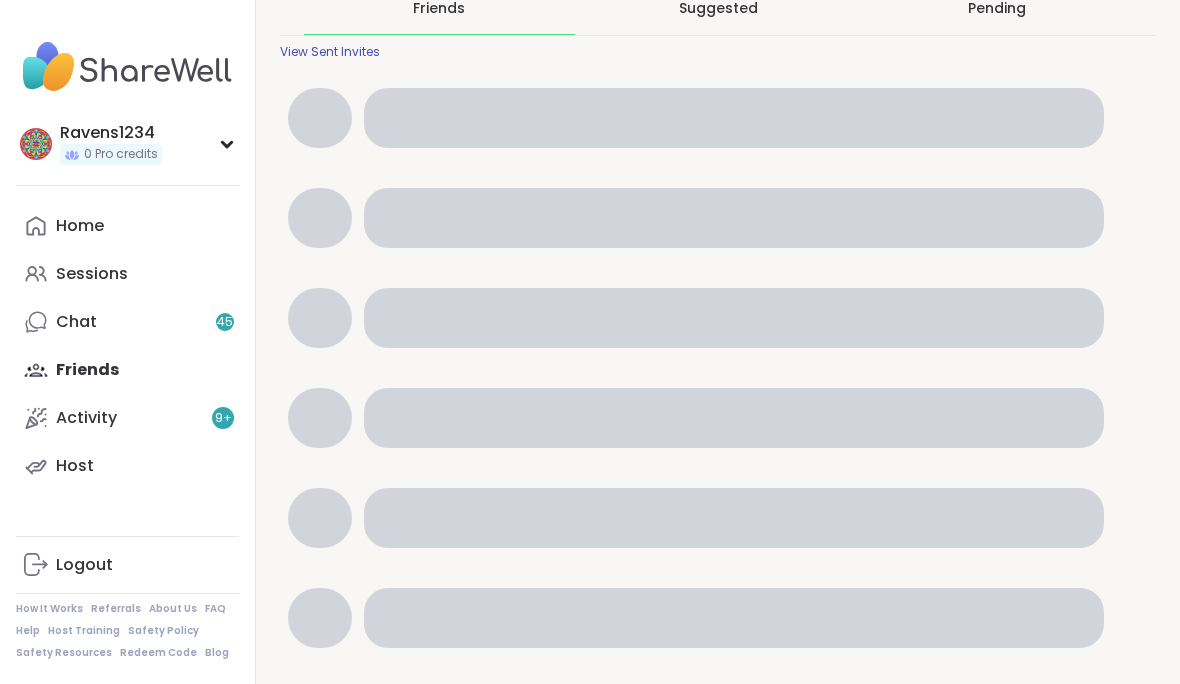 scroll, scrollTop: 32, scrollLeft: 0, axis: vertical 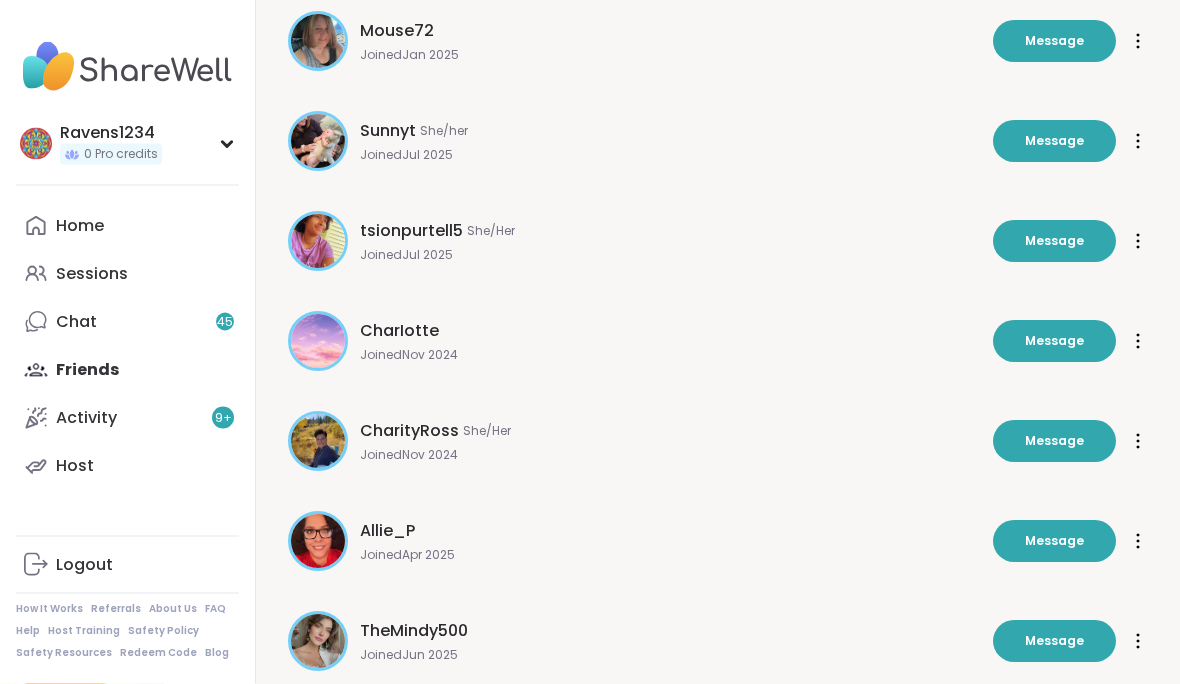 click on "Message" at bounding box center (1054, 242) 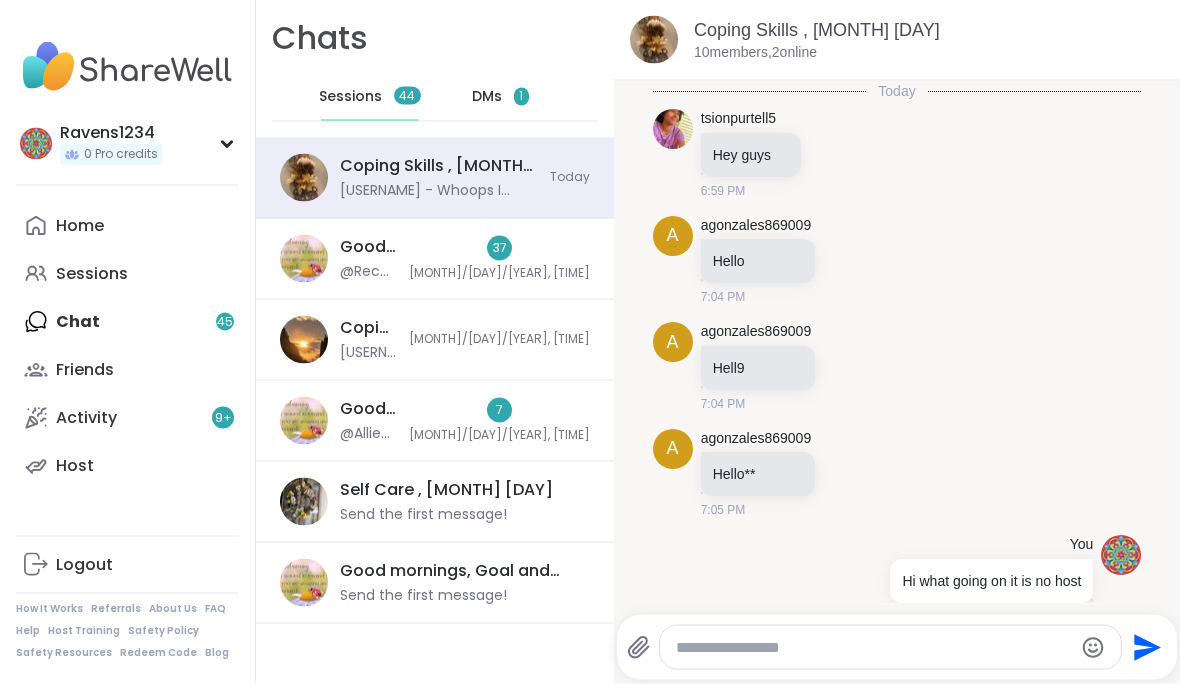 scroll, scrollTop: 0, scrollLeft: 0, axis: both 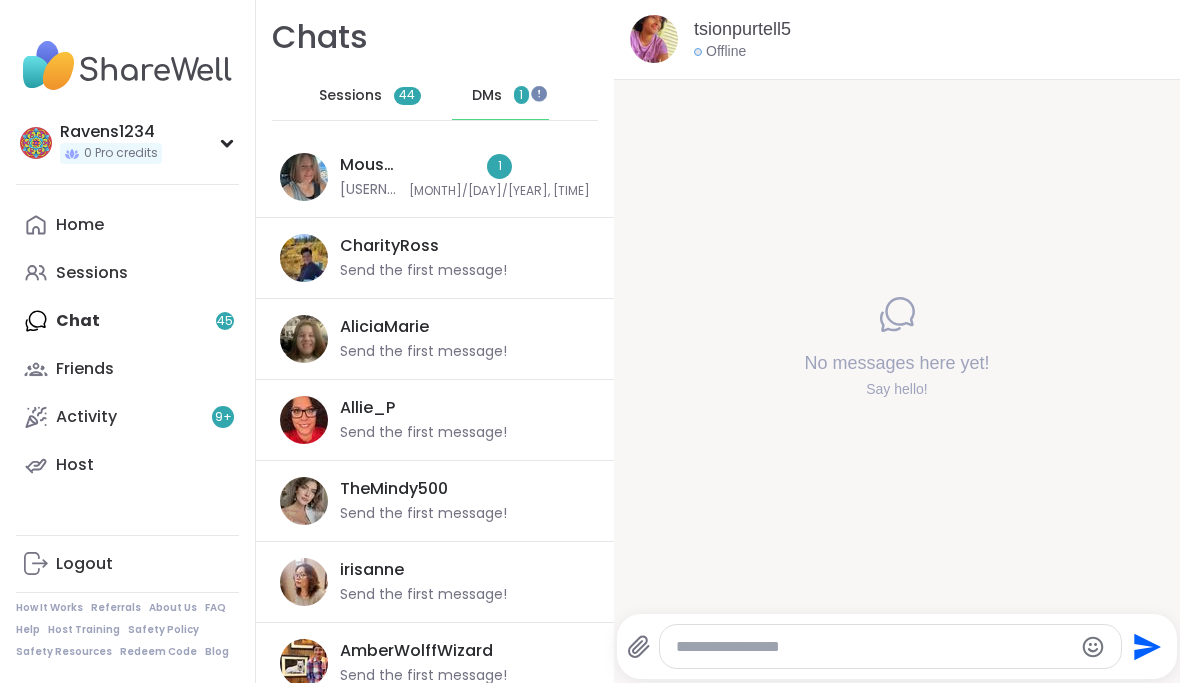 click on "CharityRoss Send the first message!" at bounding box center (459, 259) 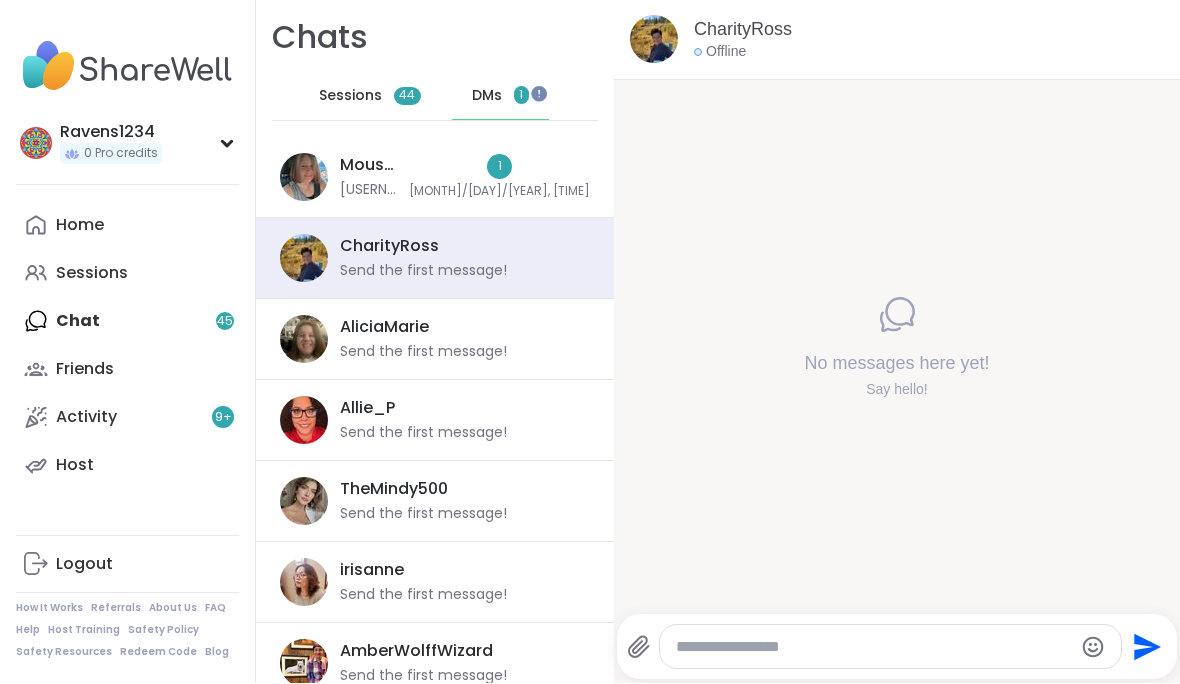 click on "AliciaMarie Send the first message!" at bounding box center (459, 340) 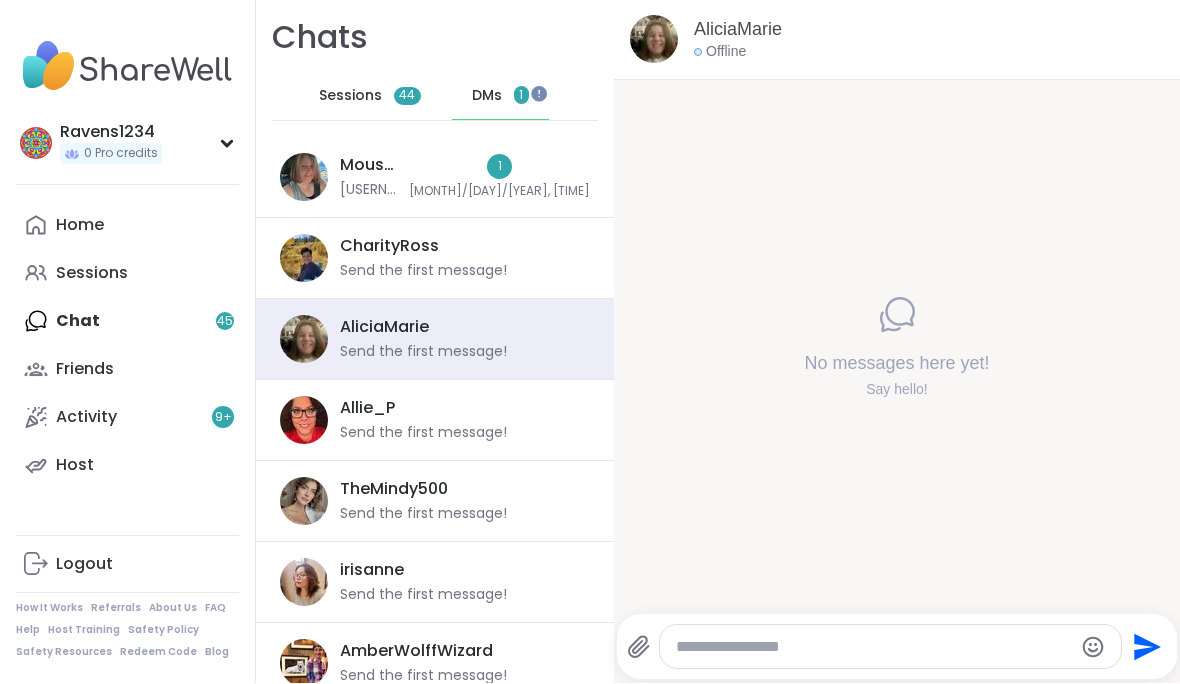 click on "Allie_P Send the first message!" at bounding box center (459, 421) 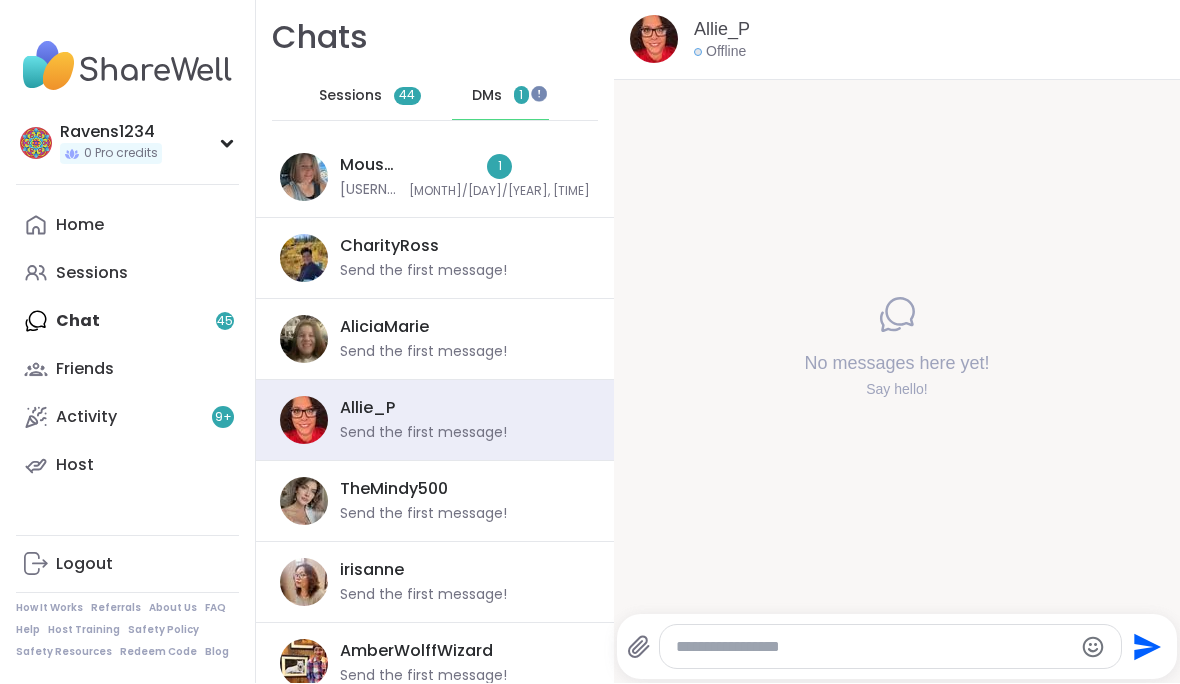 click on "TheMindy500 Send the first message!" at bounding box center (459, 502) 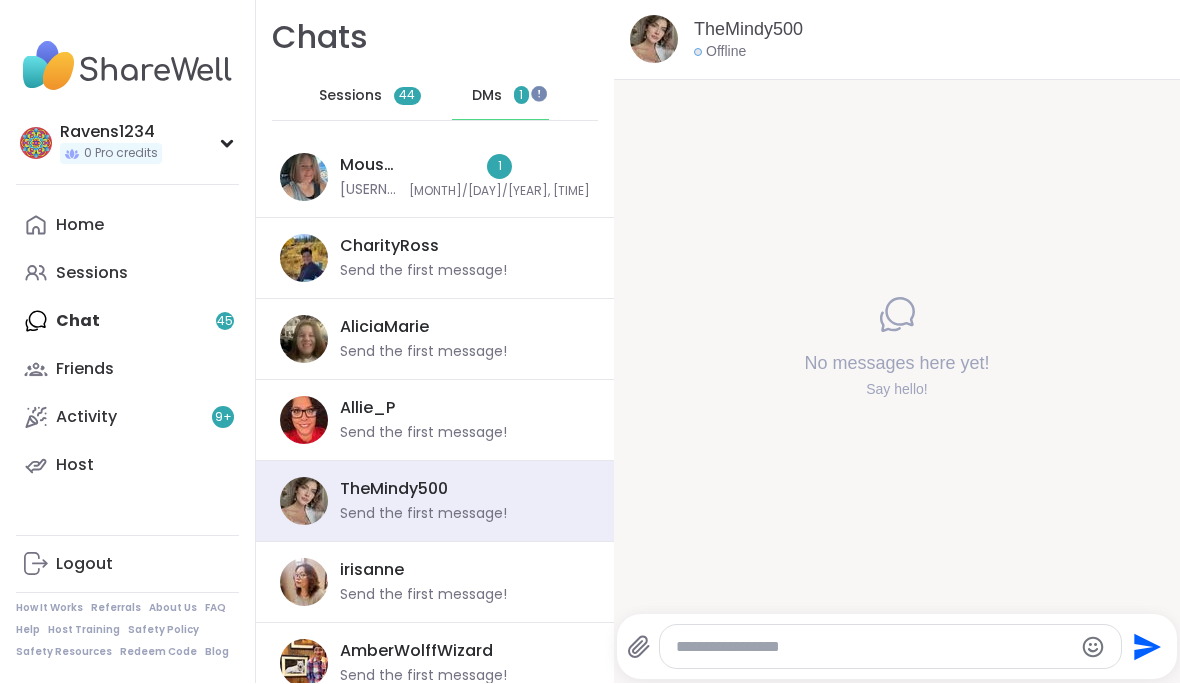 scroll, scrollTop: 0, scrollLeft: 0, axis: both 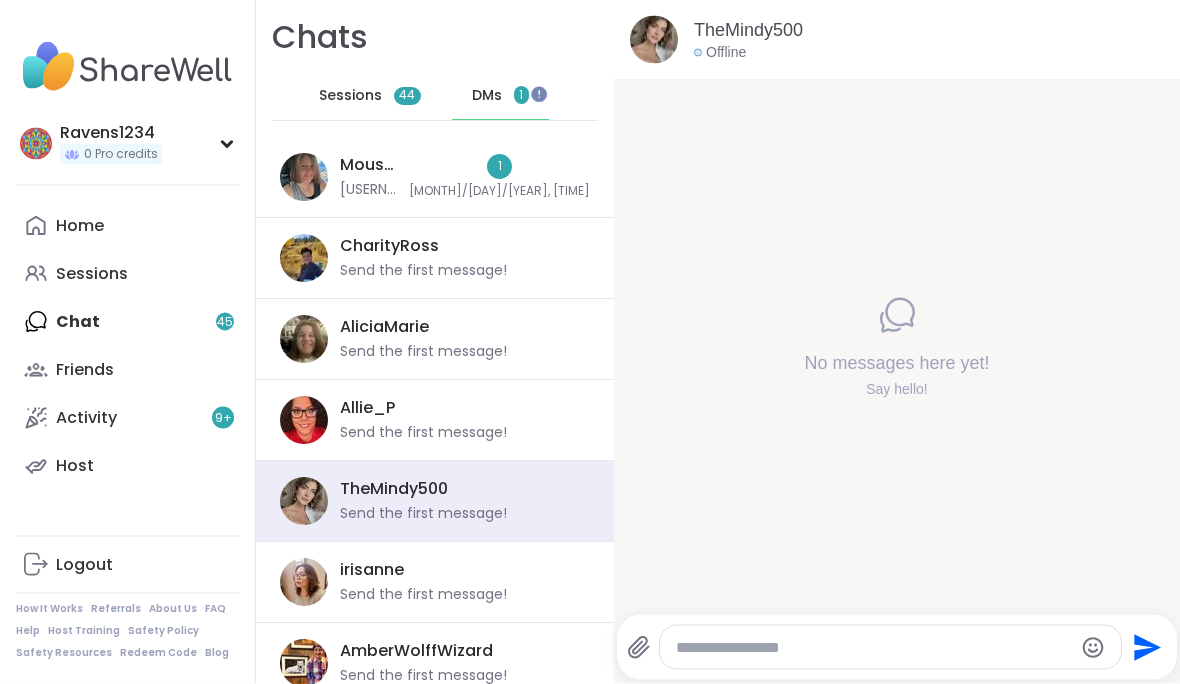 click on "irisanne Send the first message!" at bounding box center [459, 583] 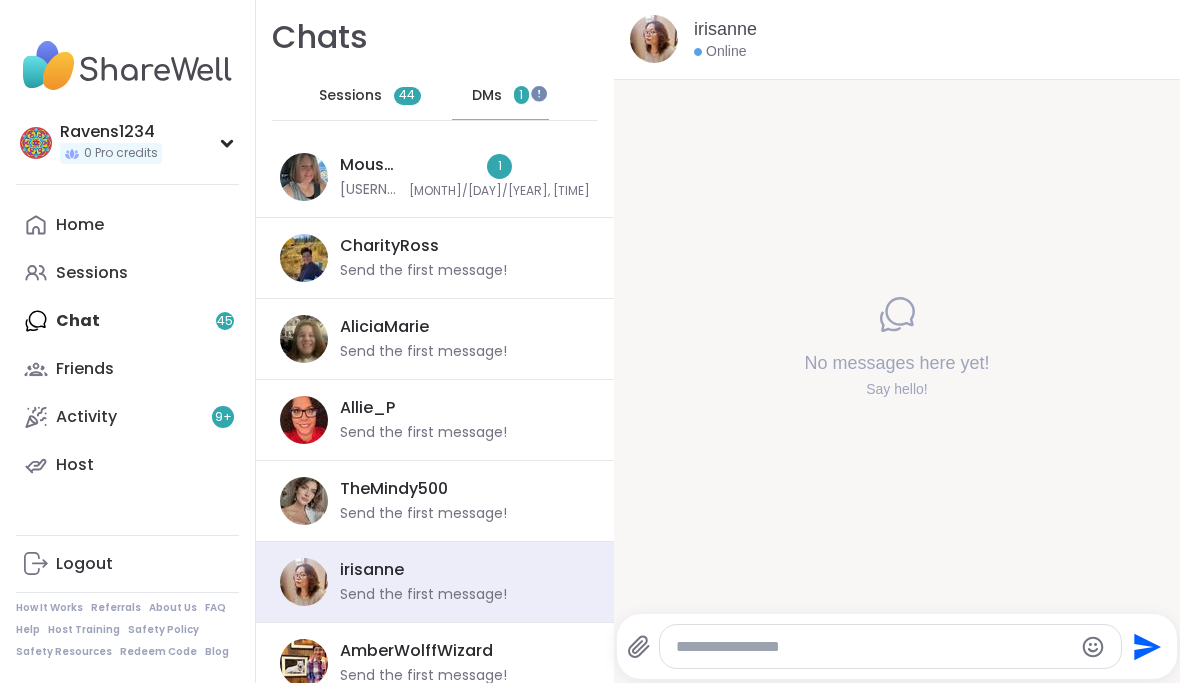 click on "AmberWolffWizard Send the first message!" at bounding box center (459, 664) 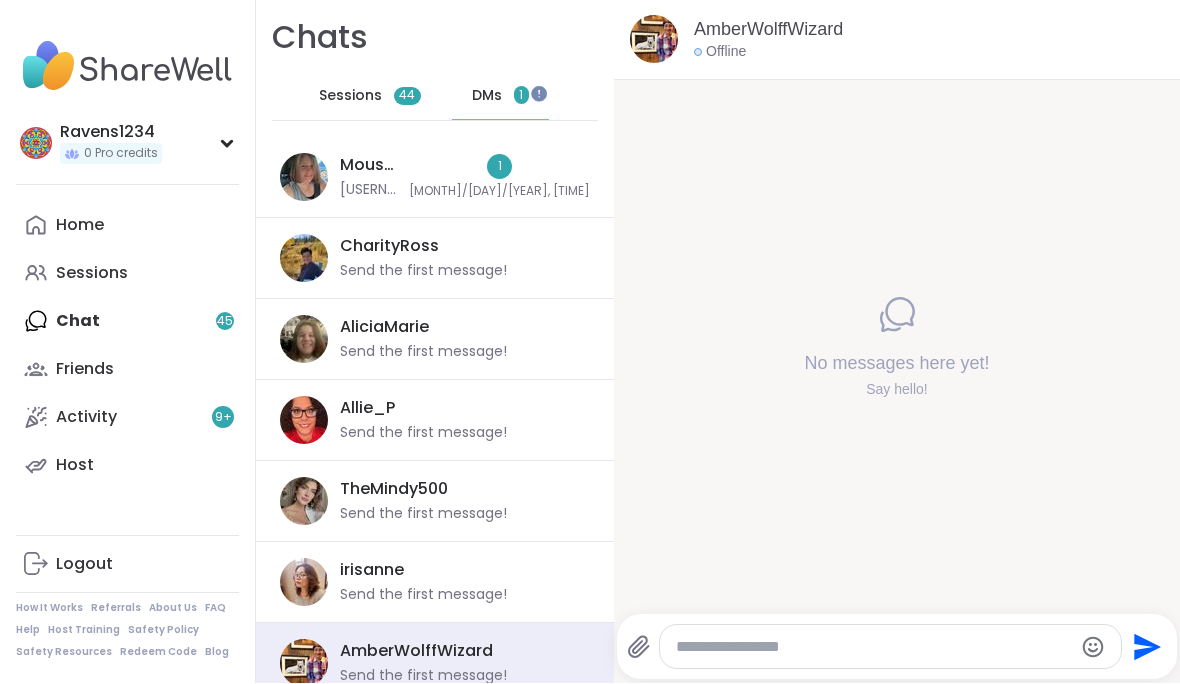 scroll, scrollTop: 0, scrollLeft: 0, axis: both 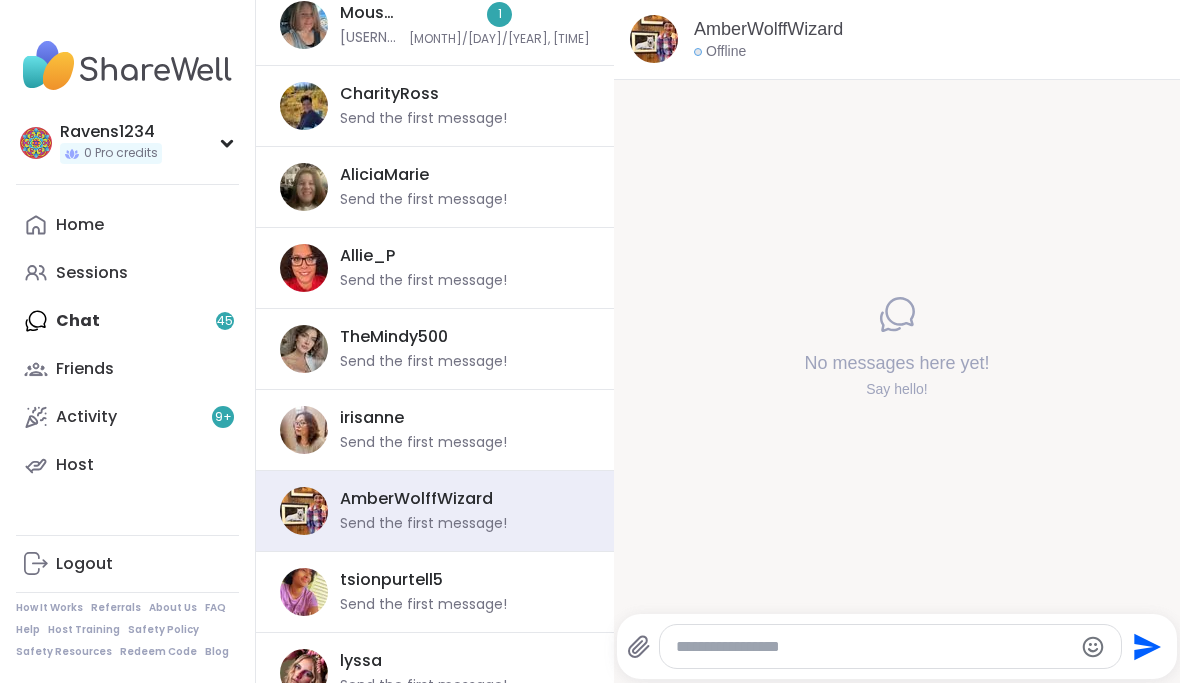 click on "tsionpurtell5 Send the first message!" at bounding box center (459, 593) 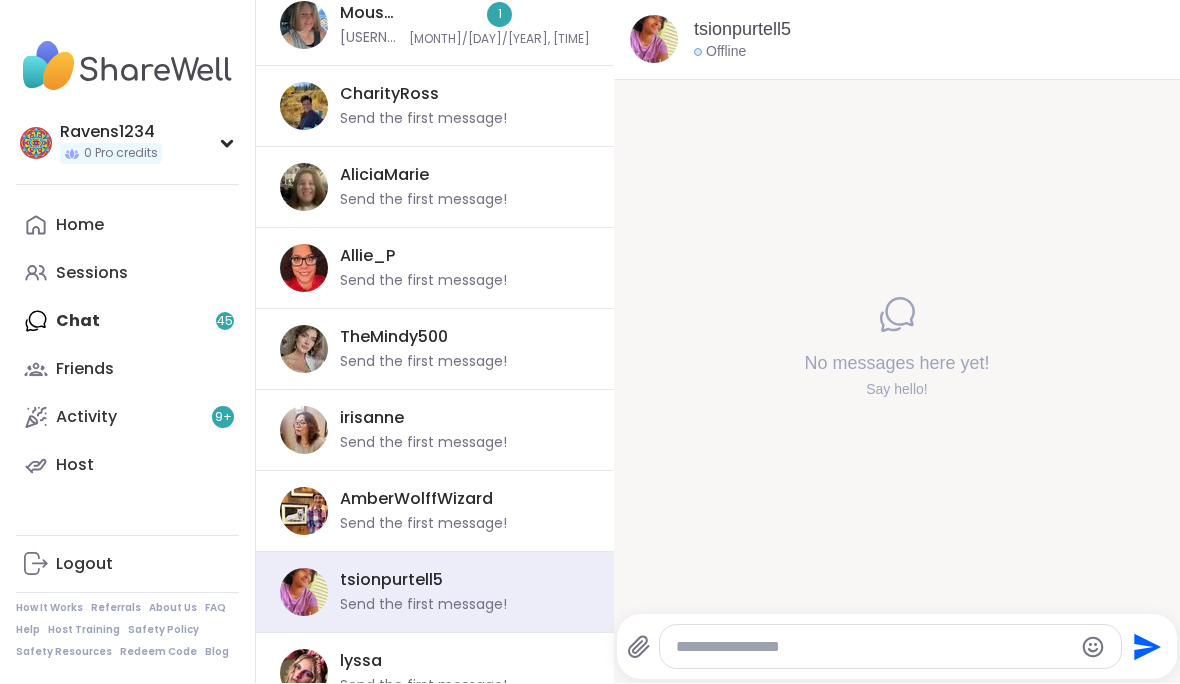 click on "lyssa Send the first message!" at bounding box center (459, 674) 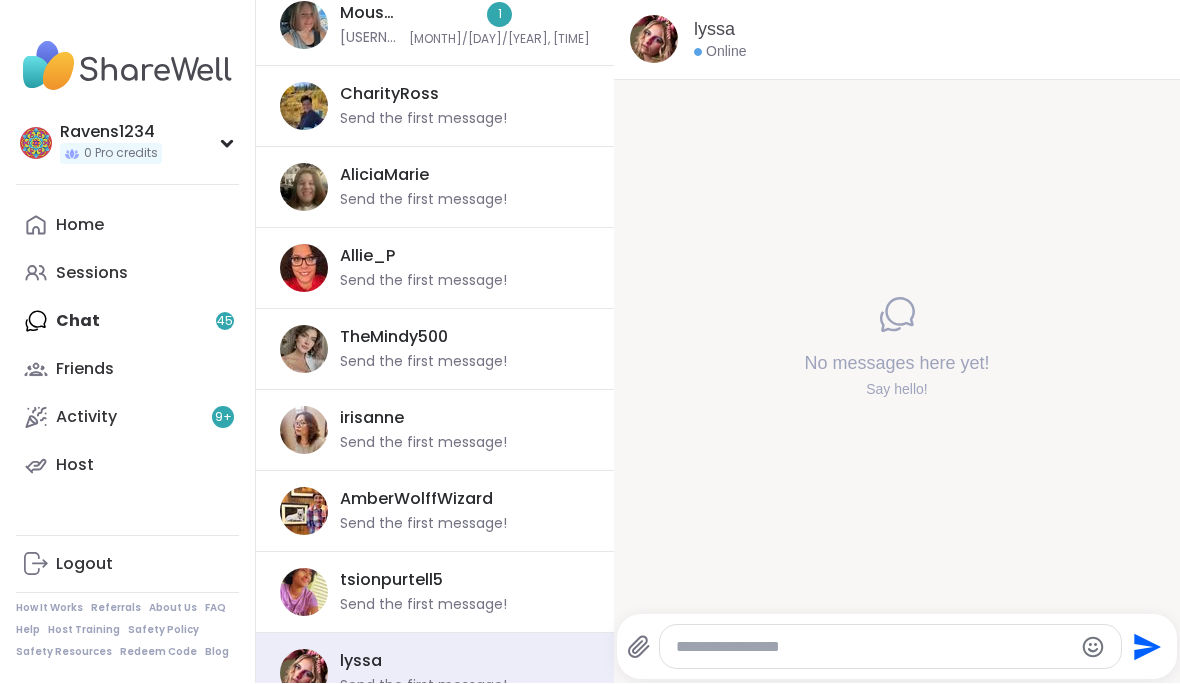 click on "CharIotte Send the first message!" at bounding box center (459, 755) 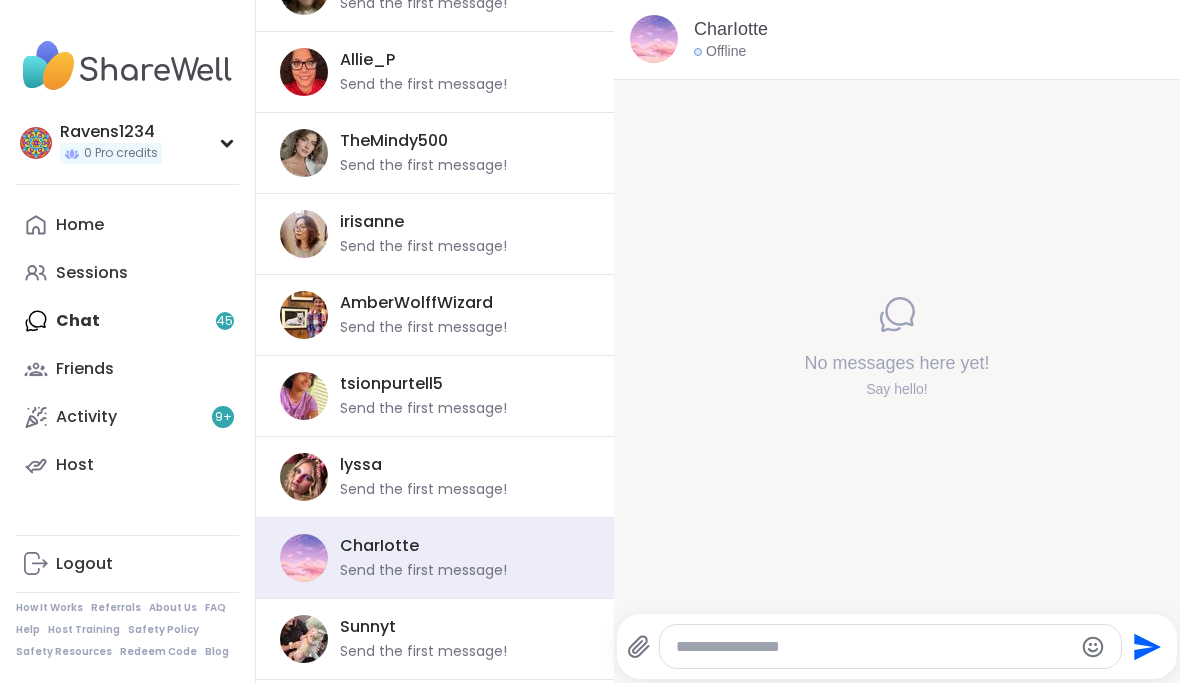 scroll, scrollTop: 347, scrollLeft: 0, axis: vertical 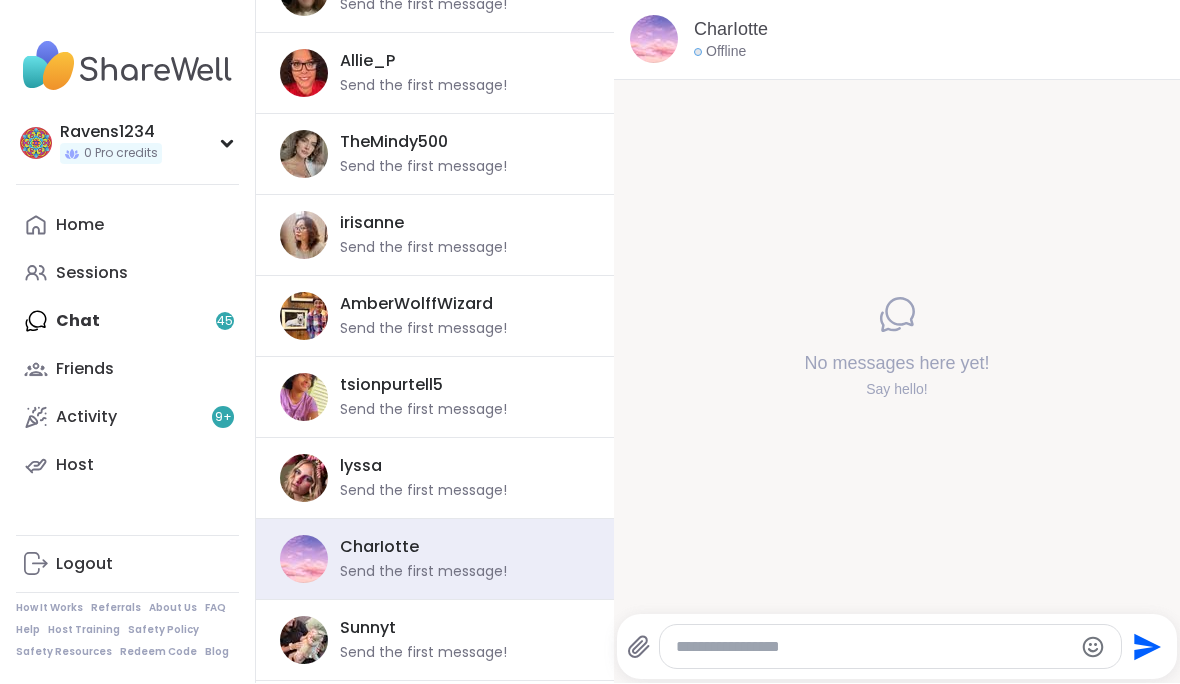 click on "Sunnyt Send the first message!" at bounding box center (459, 641) 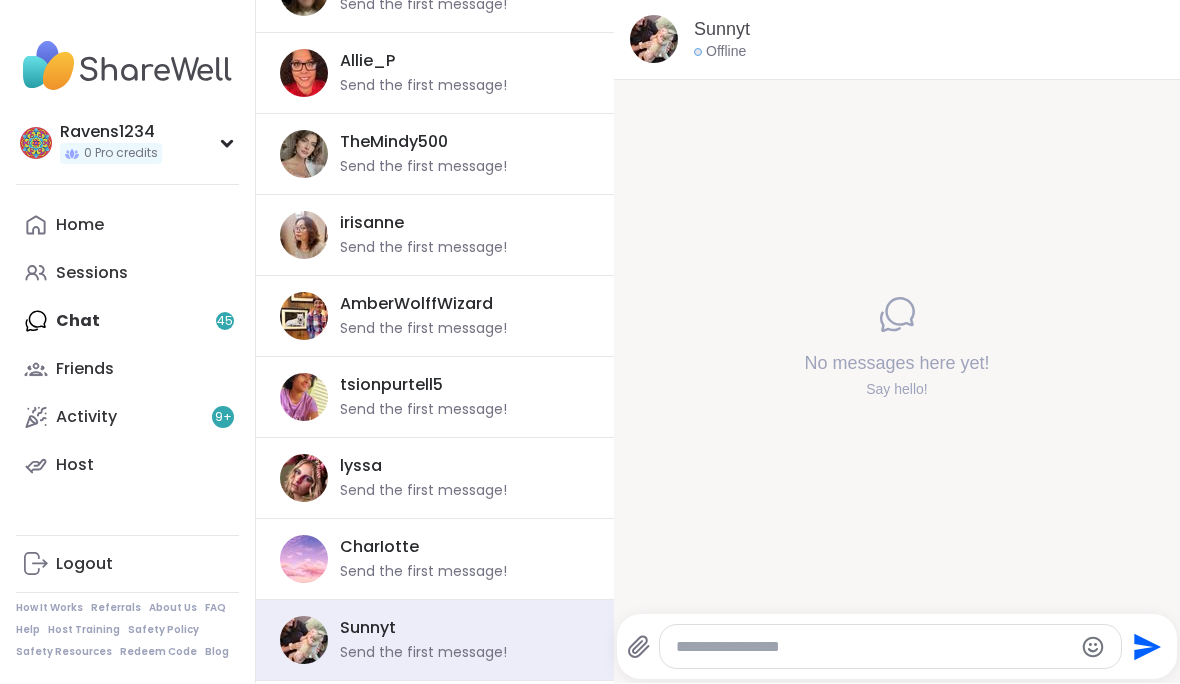 click on "Michelle19 Send the first message!" at bounding box center (459, 722) 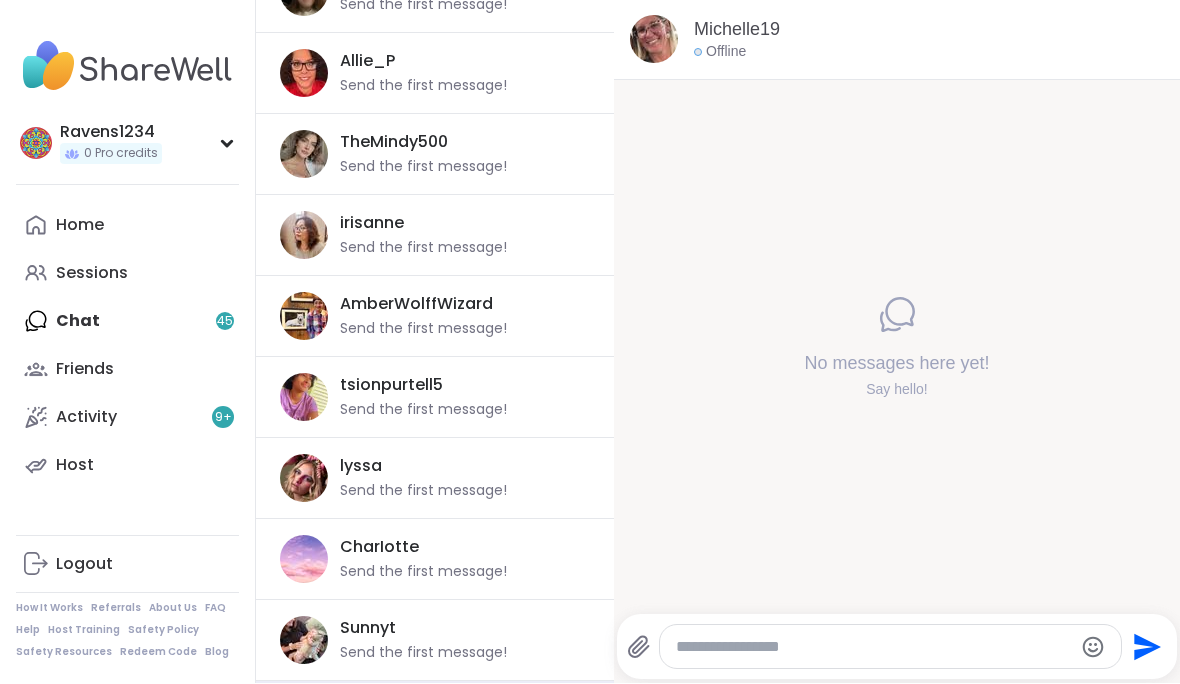 click on "irisanne Send the first message!" at bounding box center [459, 236] 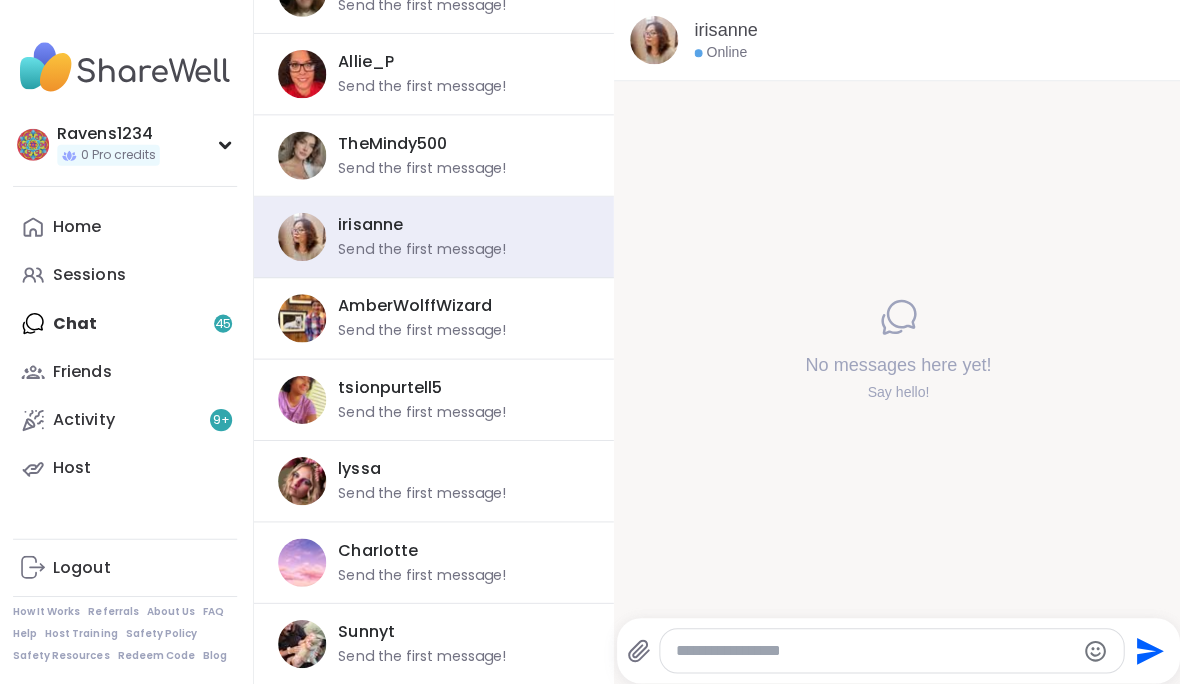 click at bounding box center [890, 647] 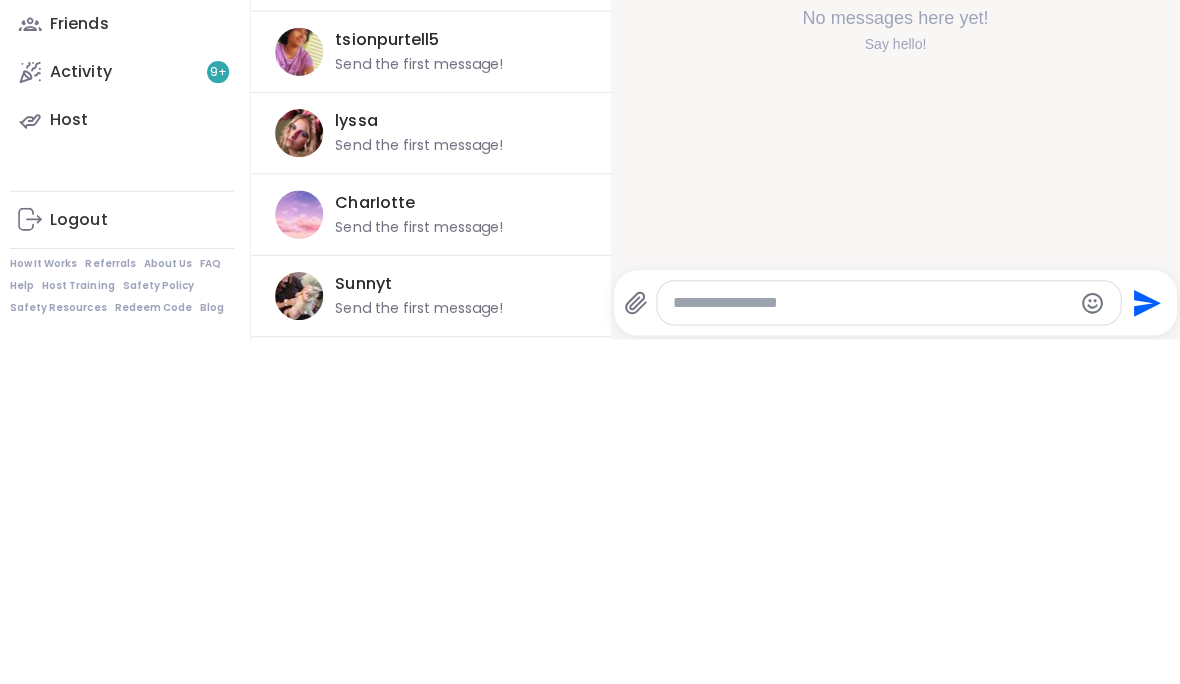 scroll, scrollTop: 0, scrollLeft: 0, axis: both 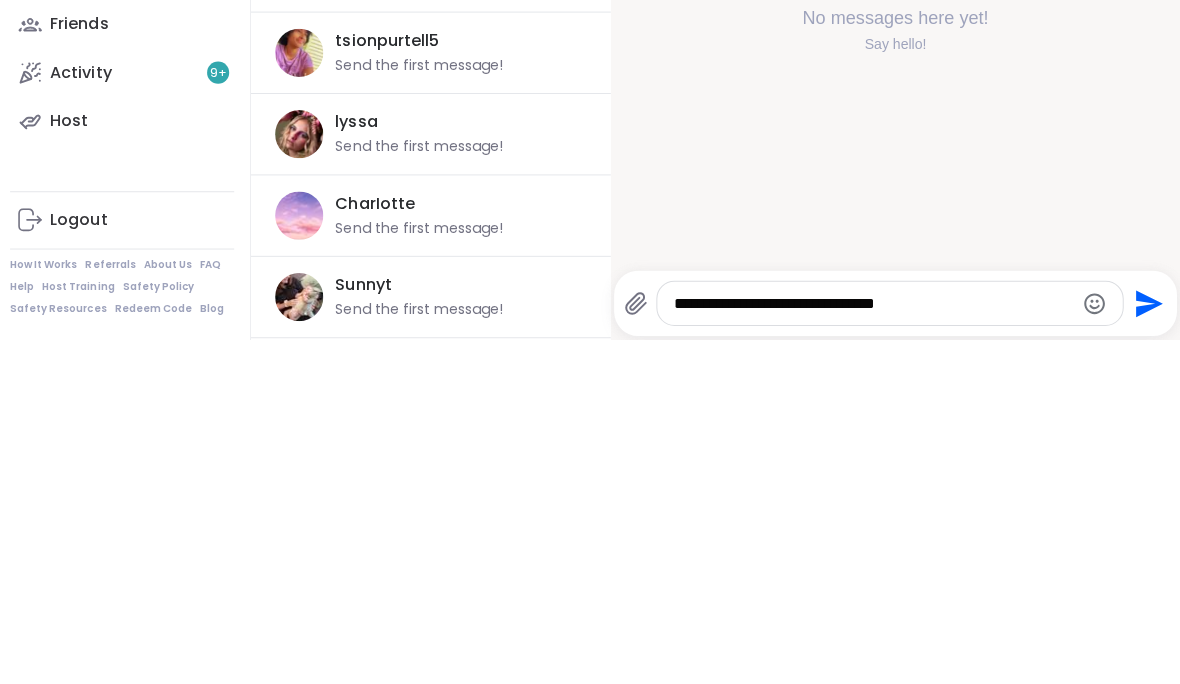 type on "**********" 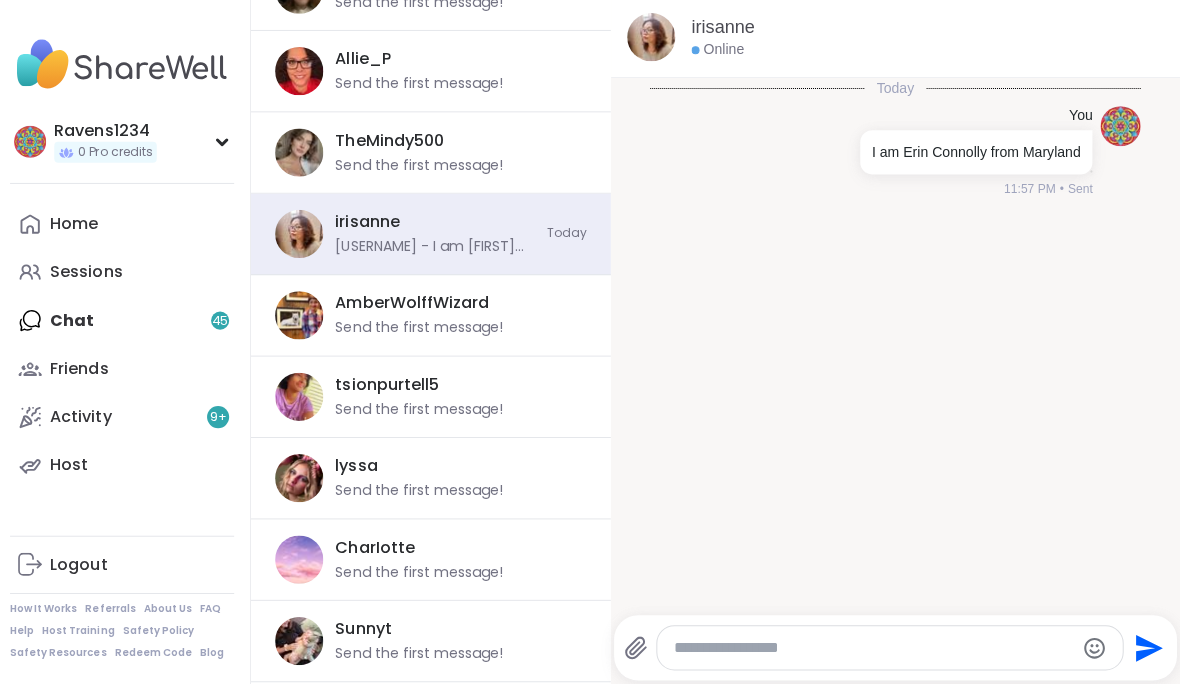 click 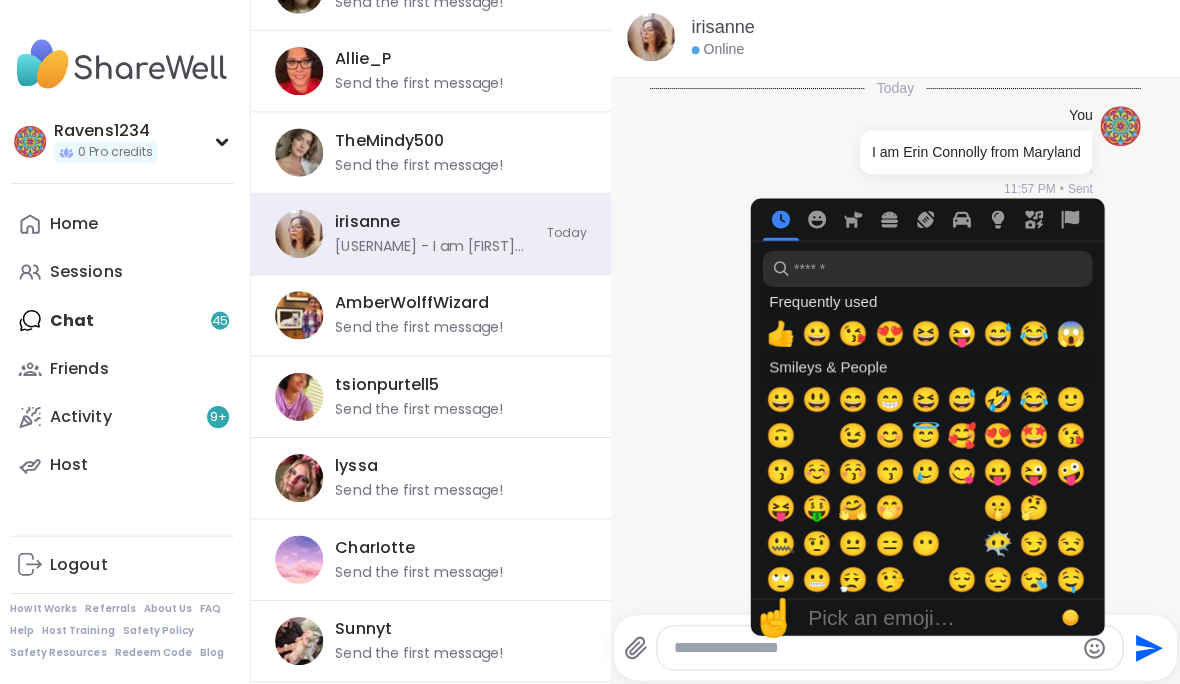 click at bounding box center (929, 222) 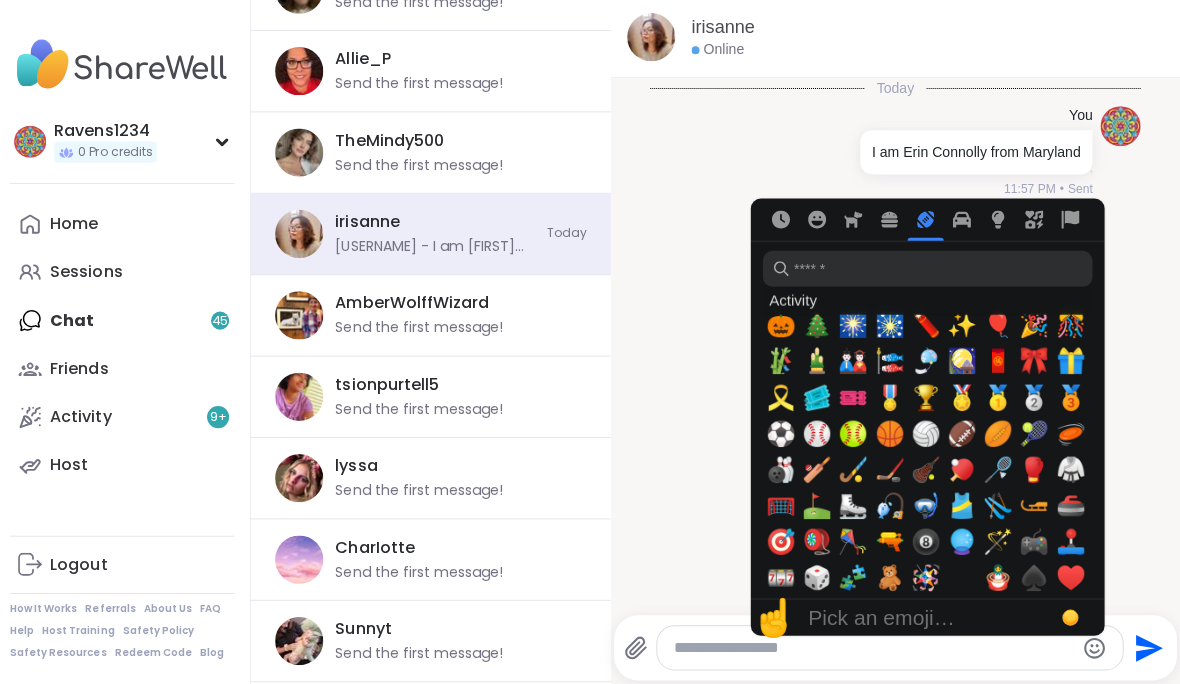 click 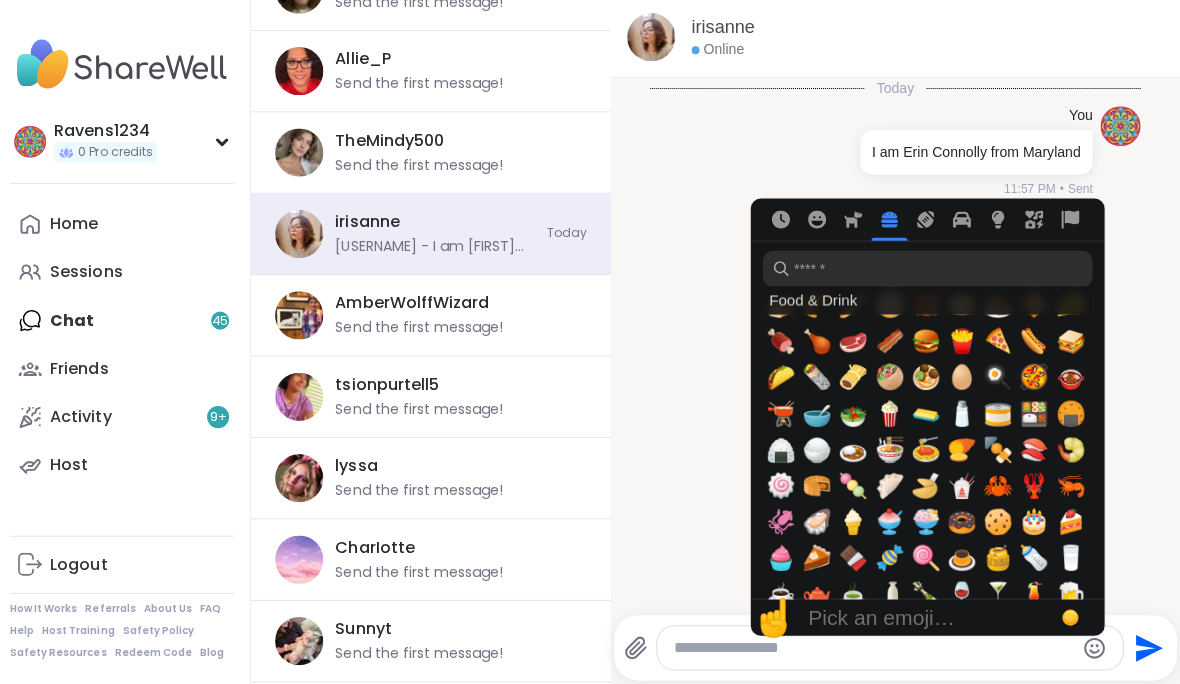 click 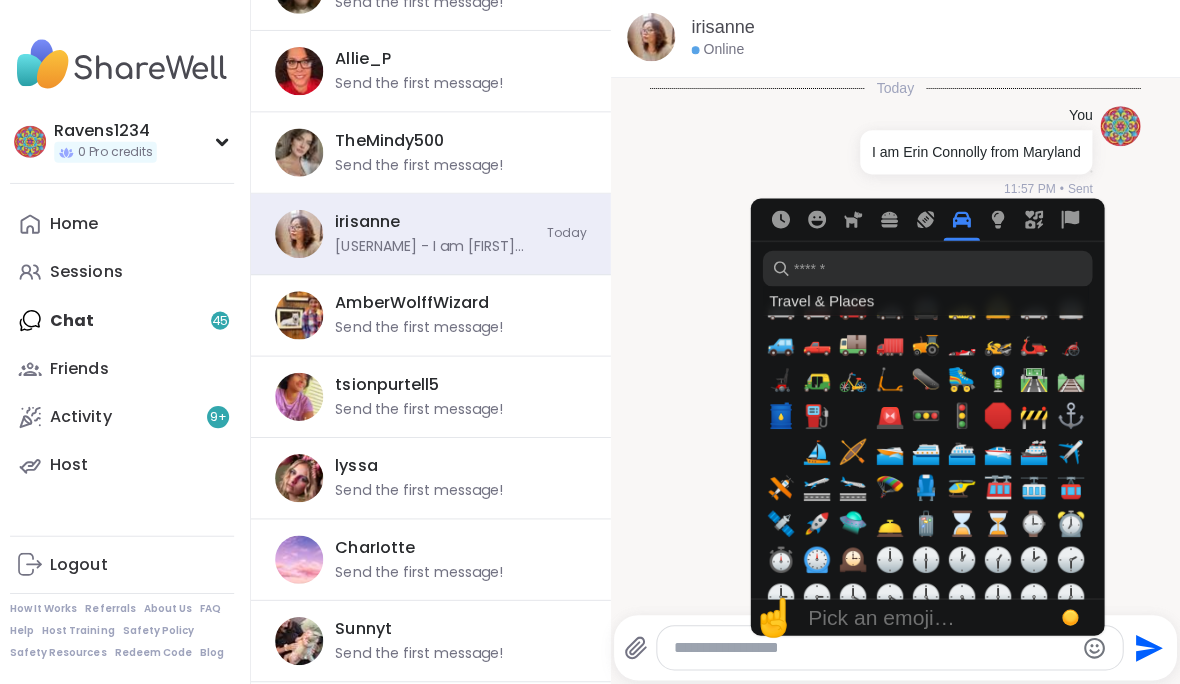 scroll, scrollTop: 4169, scrollLeft: 0, axis: vertical 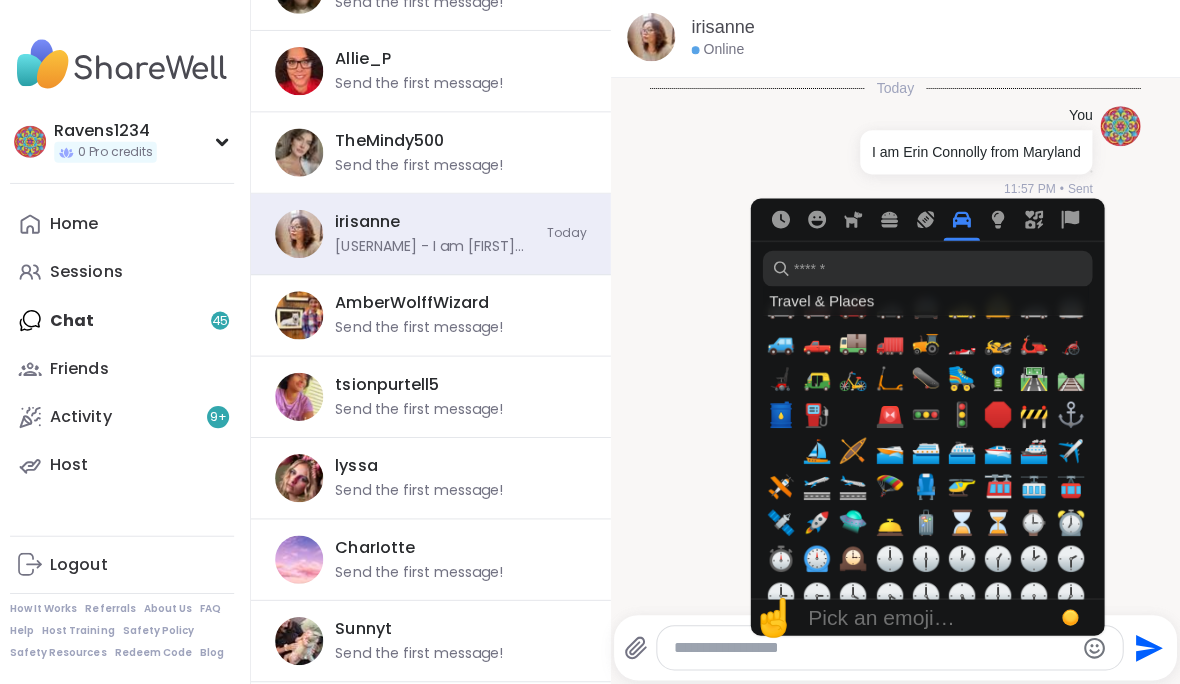 click at bounding box center (999, 222) 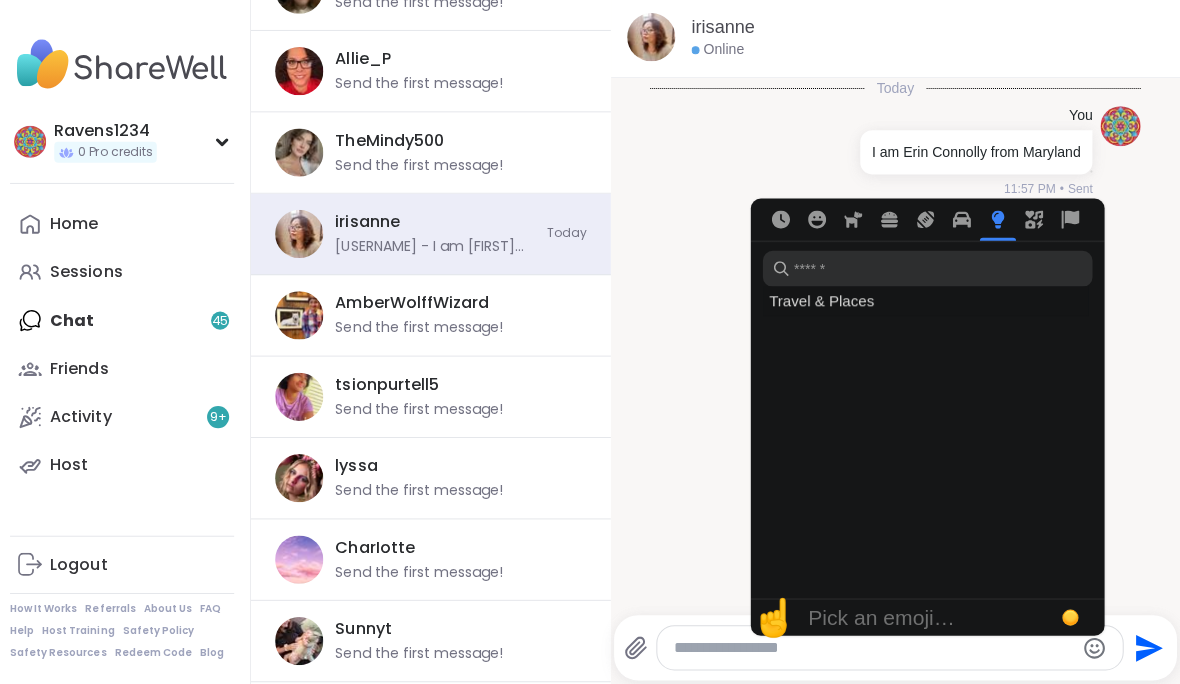 scroll, scrollTop: 4759, scrollLeft: 0, axis: vertical 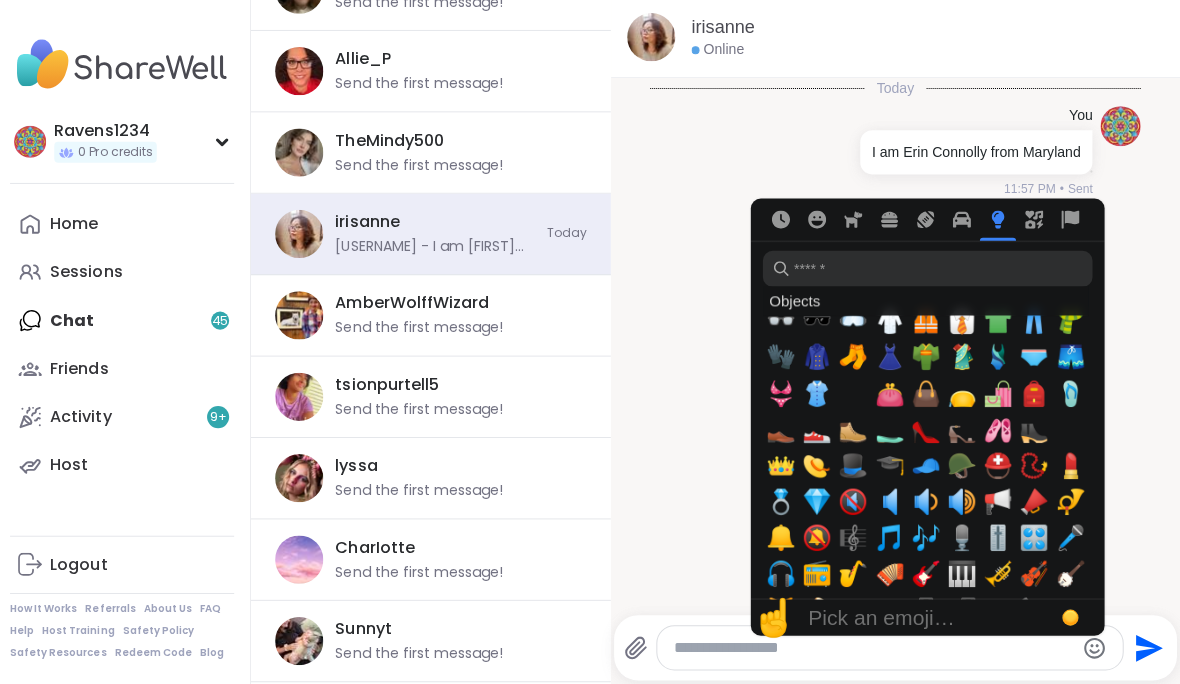 click 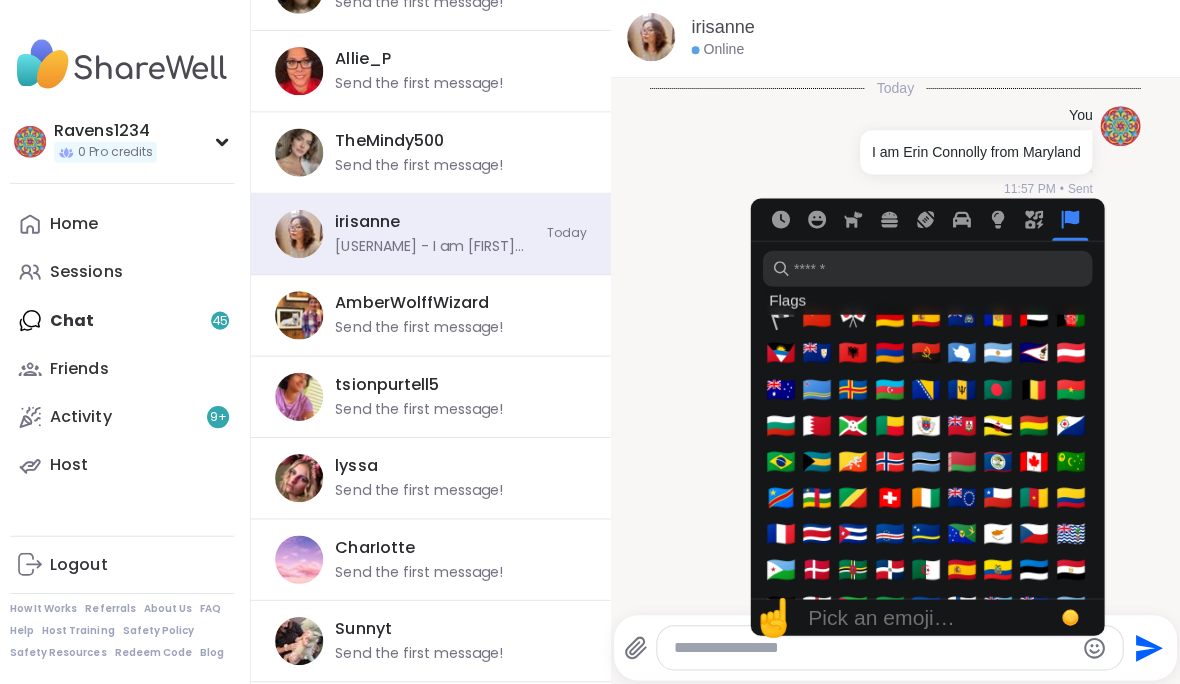 click 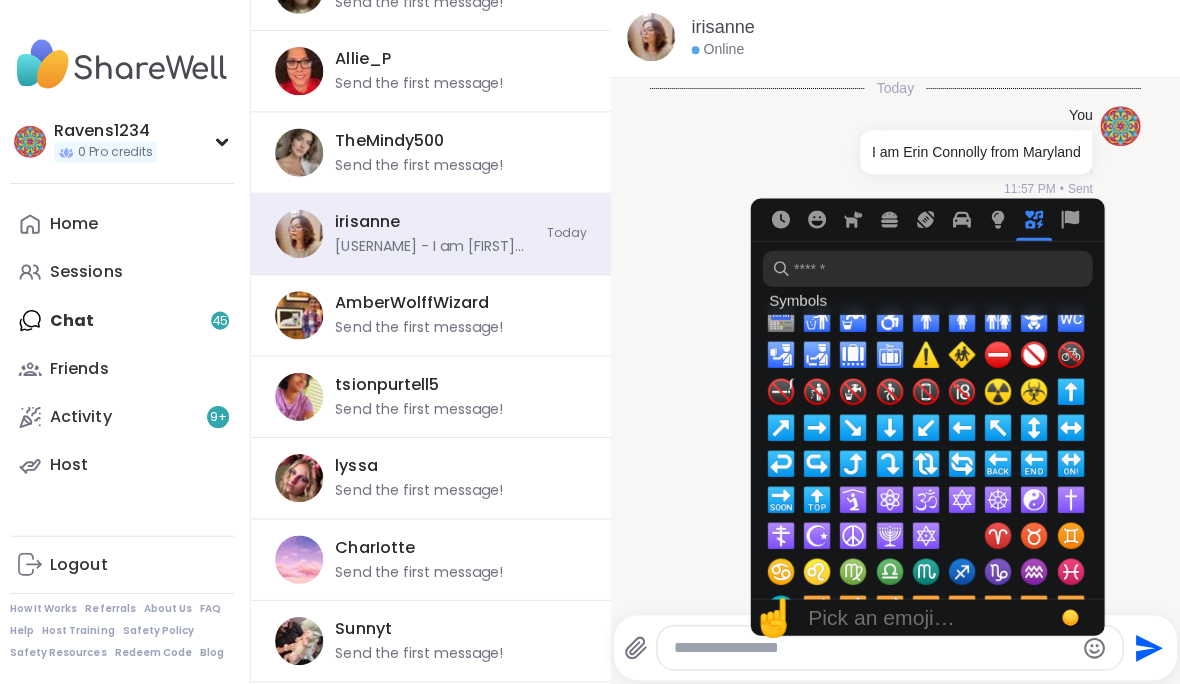 click 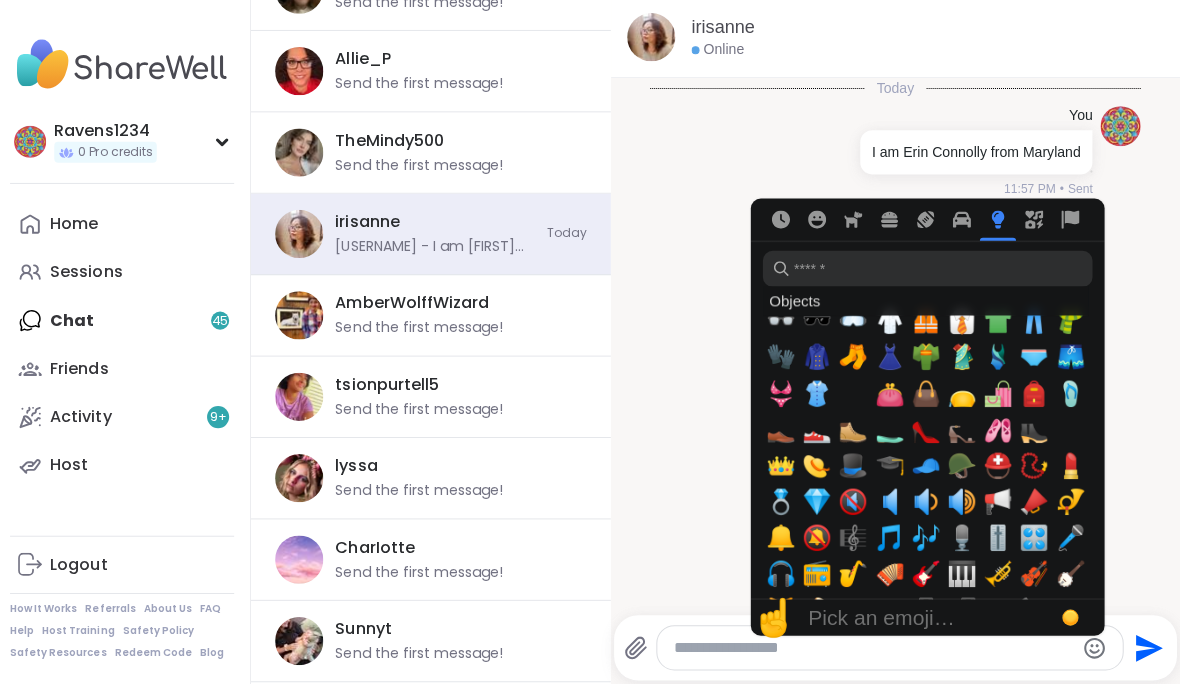 click 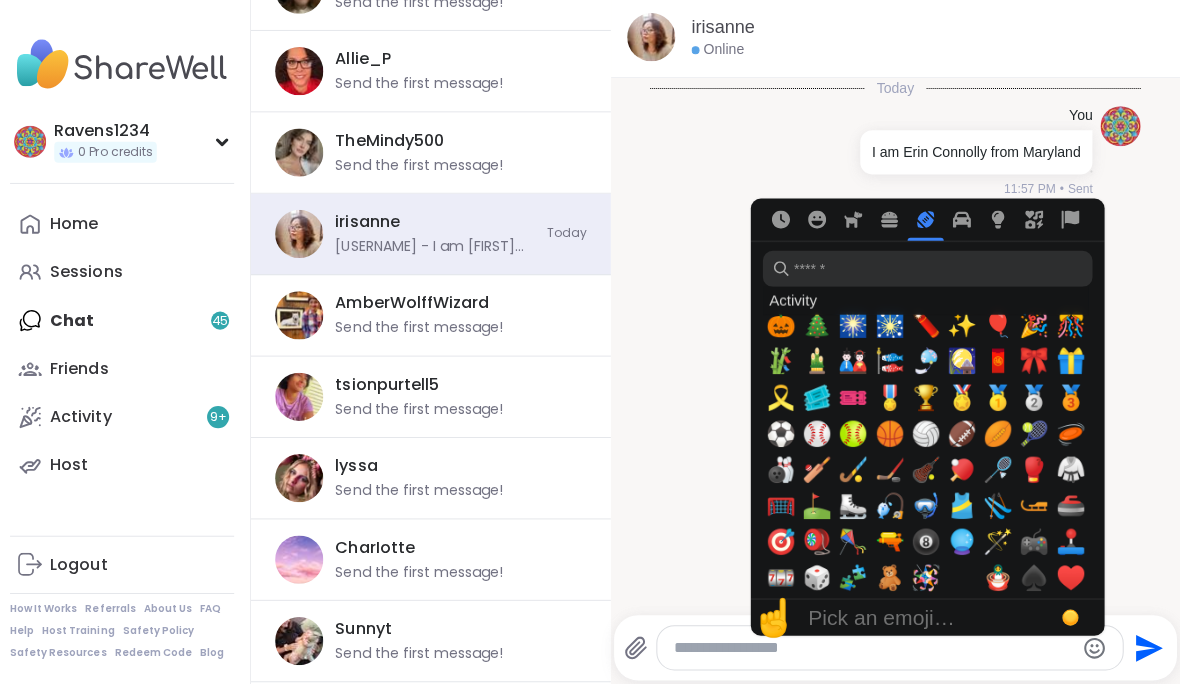 click at bounding box center [891, 222] 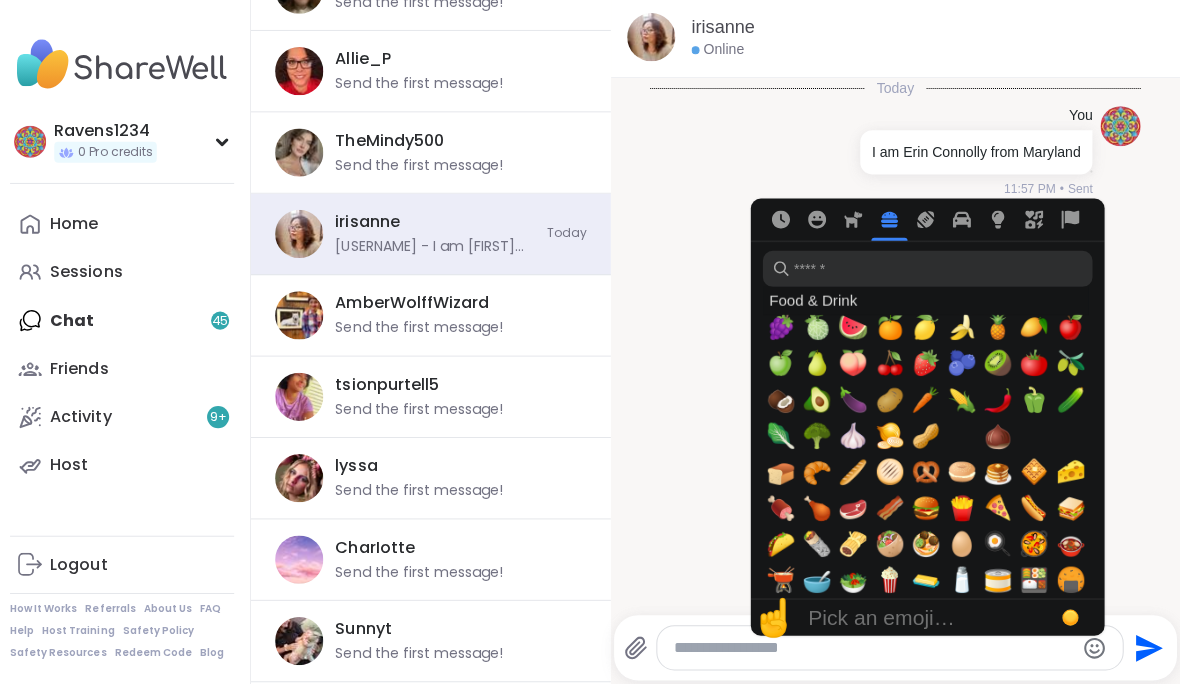 click 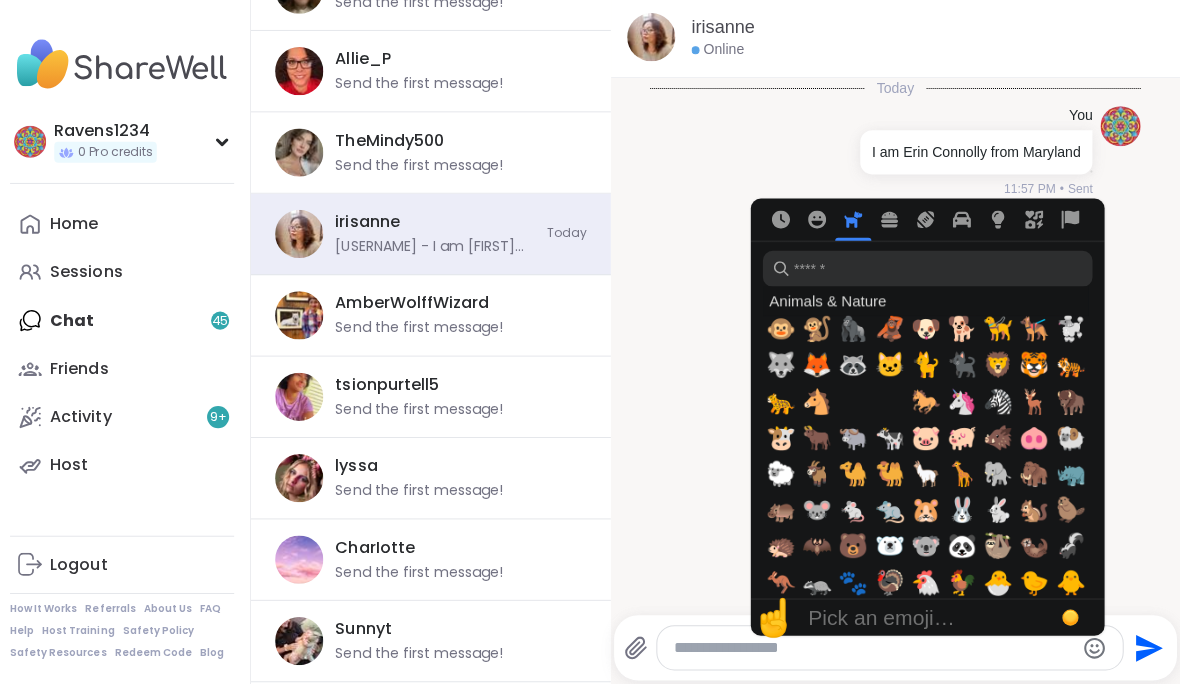 click 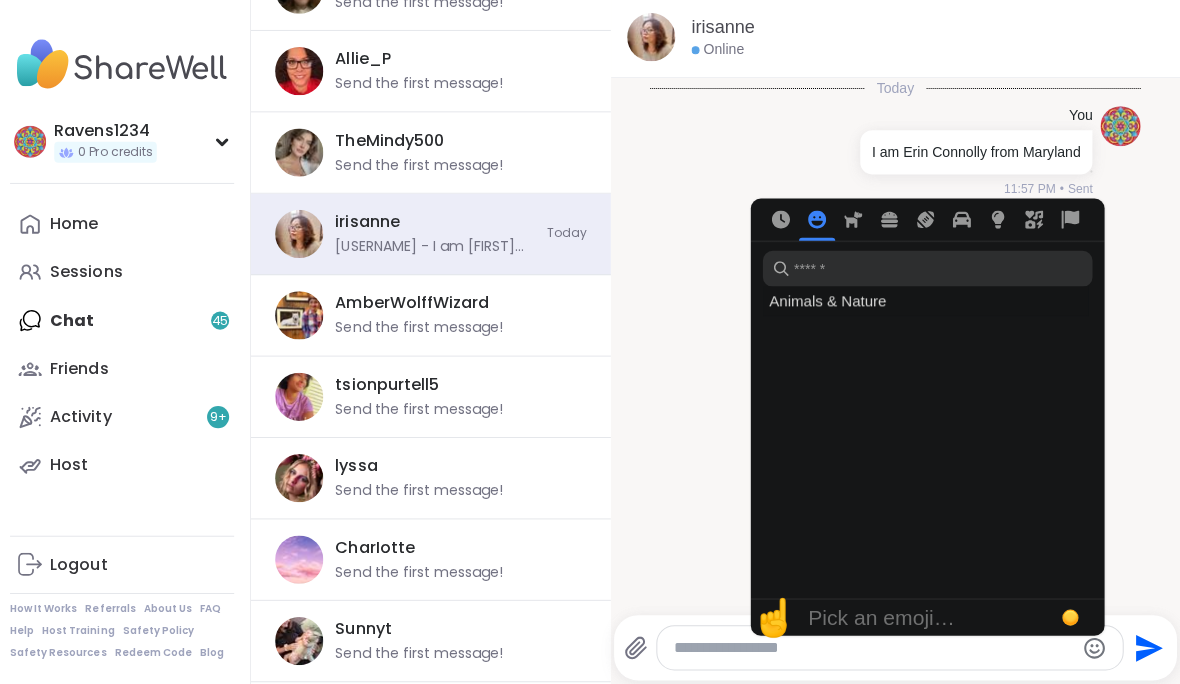 scroll, scrollTop: 68, scrollLeft: 0, axis: vertical 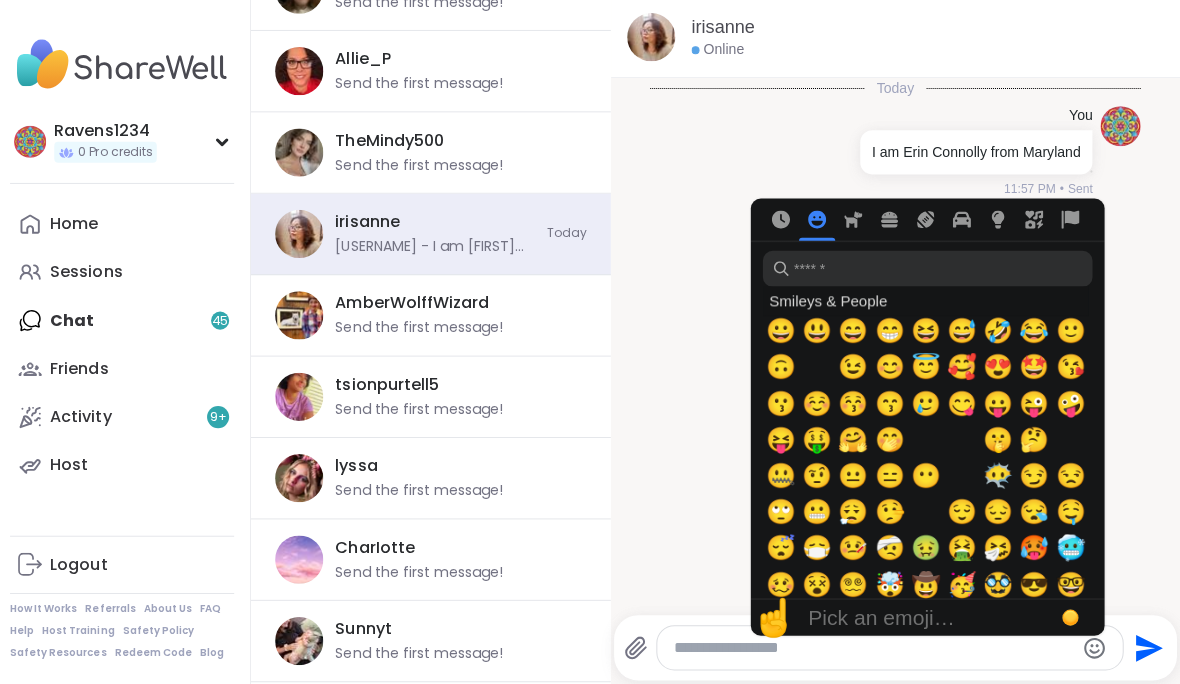 click 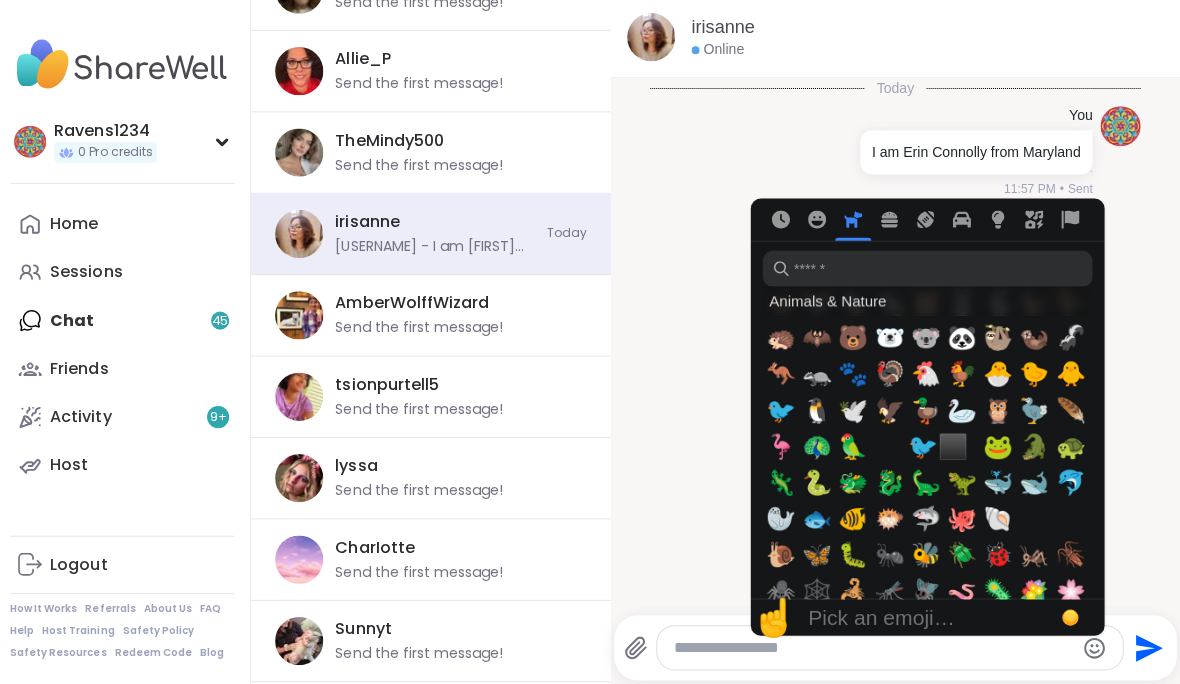 scroll, scrollTop: 2432, scrollLeft: 0, axis: vertical 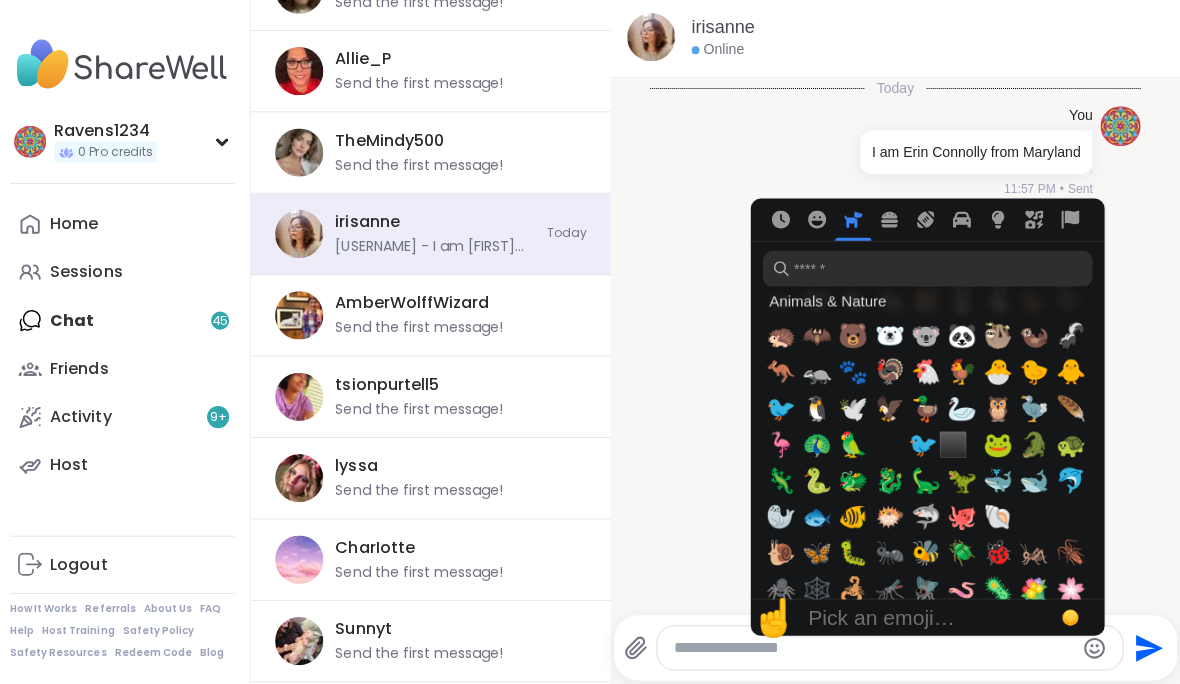 click on "🐼" at bounding box center [963, 338] 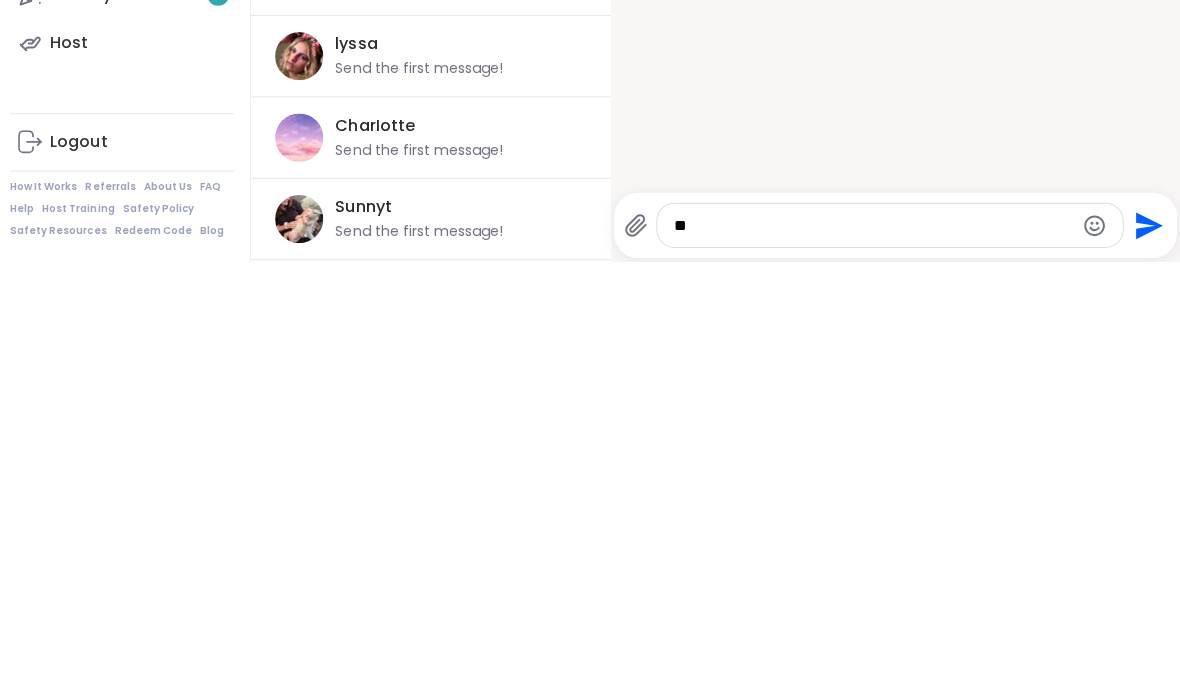 click 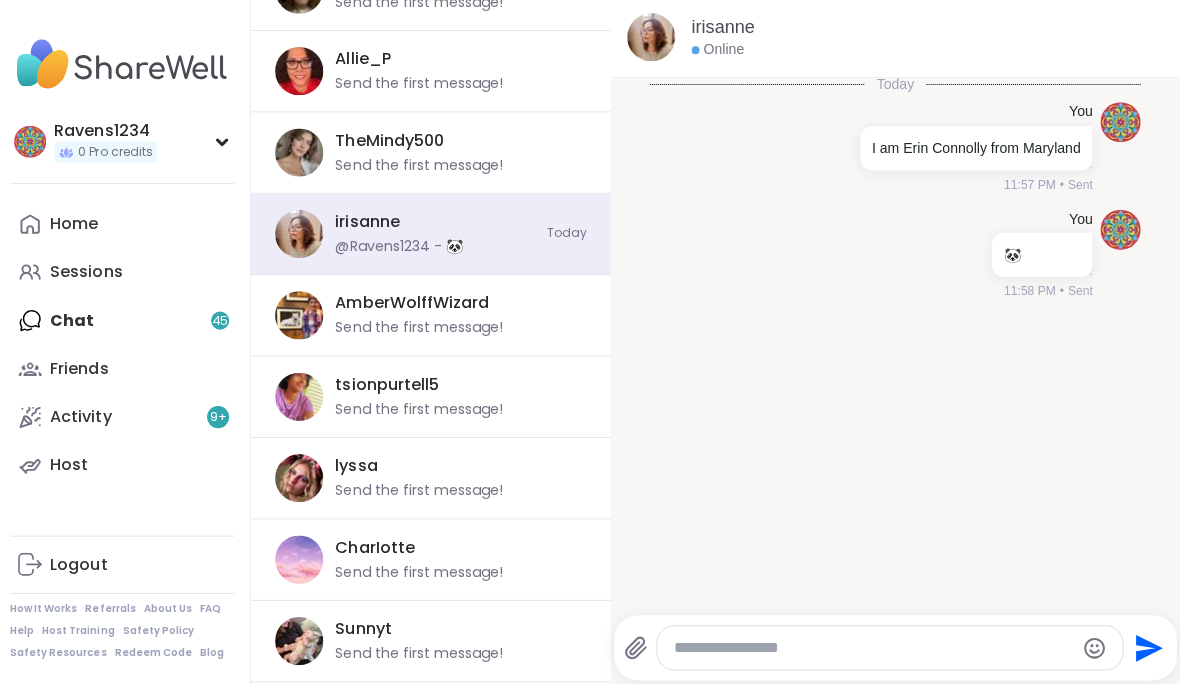 scroll, scrollTop: 6, scrollLeft: 0, axis: vertical 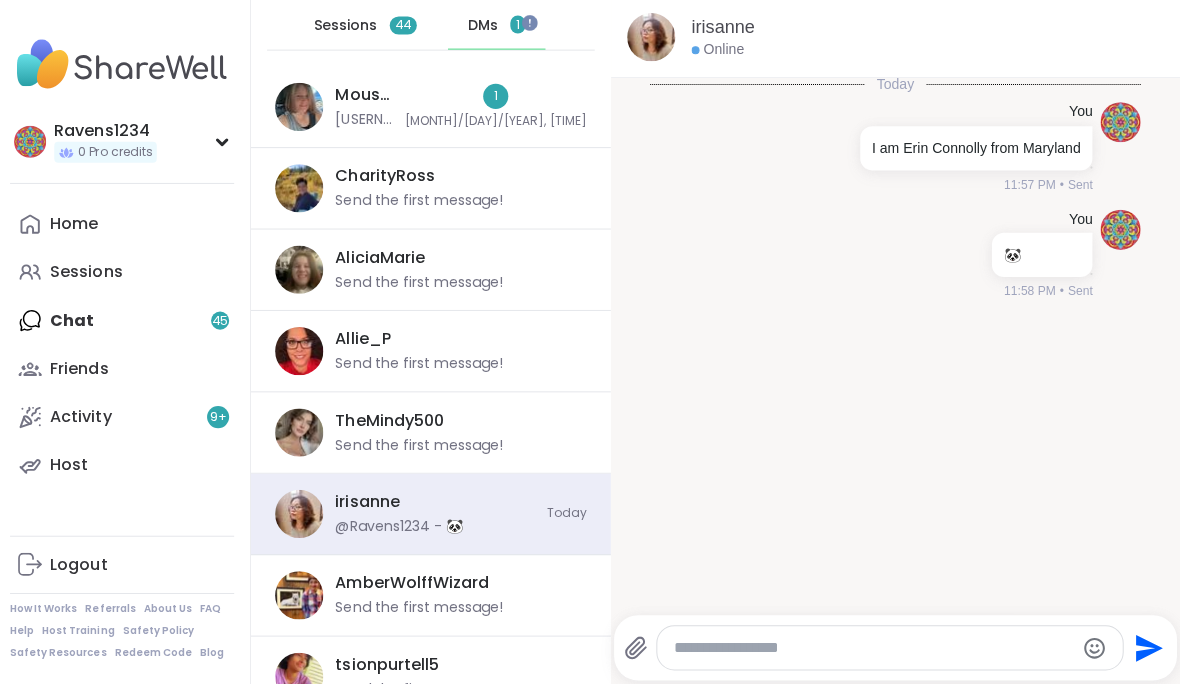 click on "1 2/17/2025, 5:44 PM" at bounding box center (499, 109) 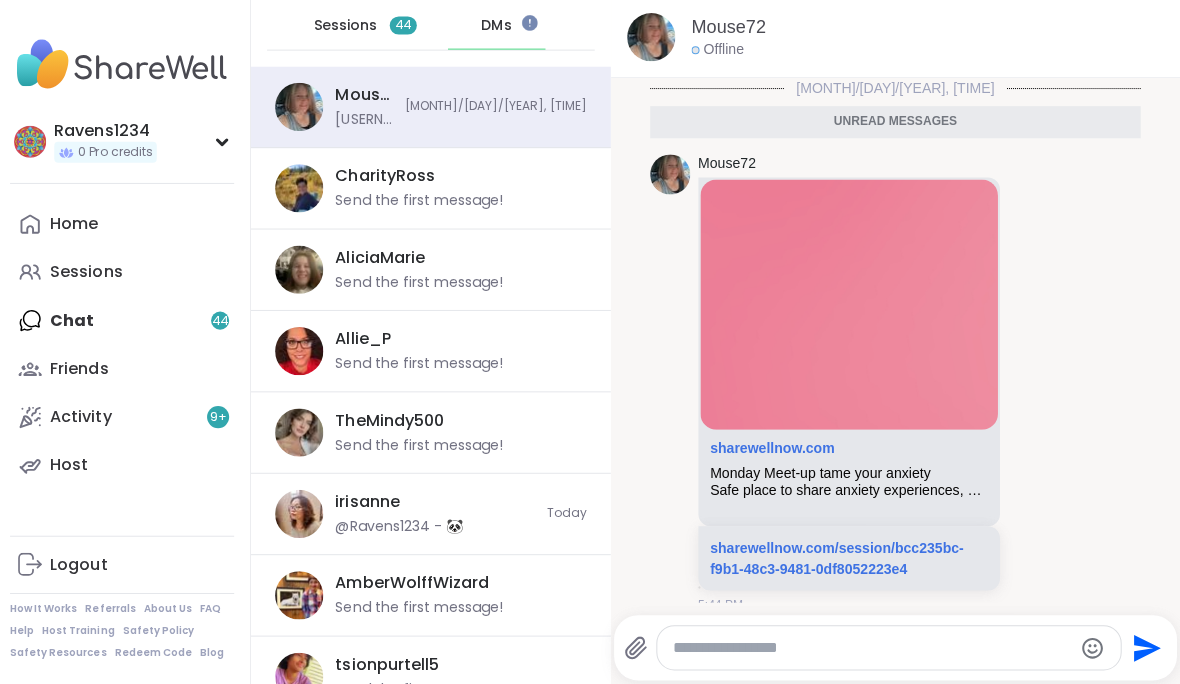 scroll, scrollTop: 15, scrollLeft: 0, axis: vertical 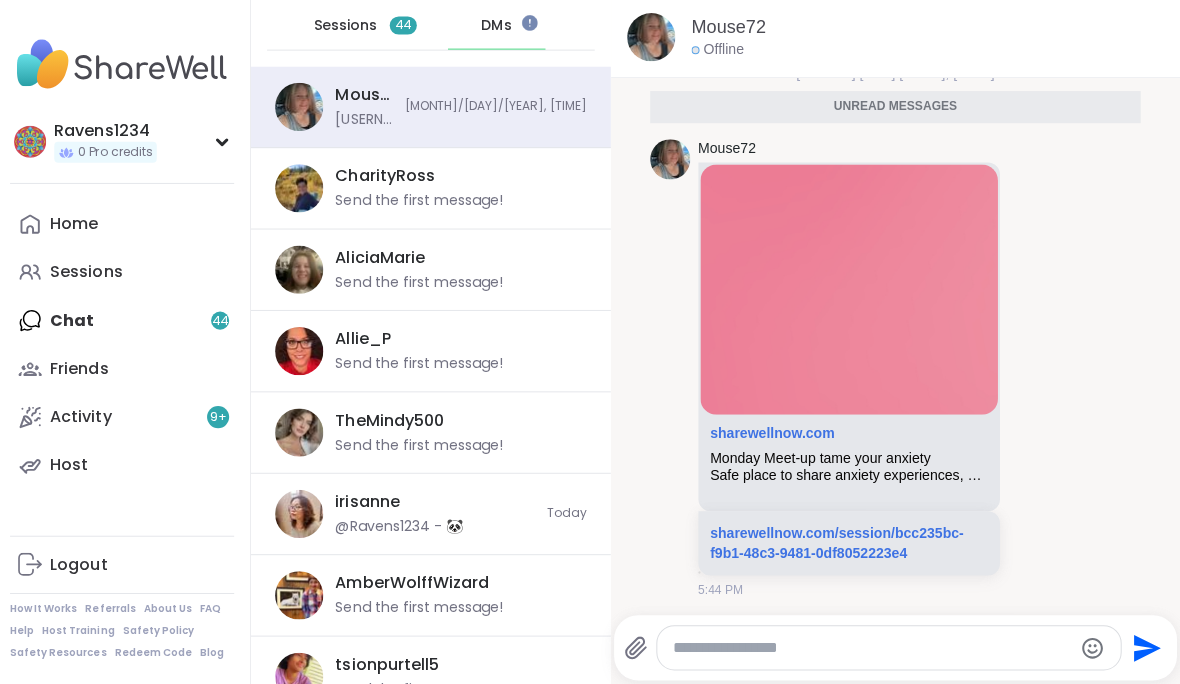click on "sharewellnow.com/session/bcc235bc-f9b1-48c3-9481-0df8052223e4" at bounding box center [839, 544] 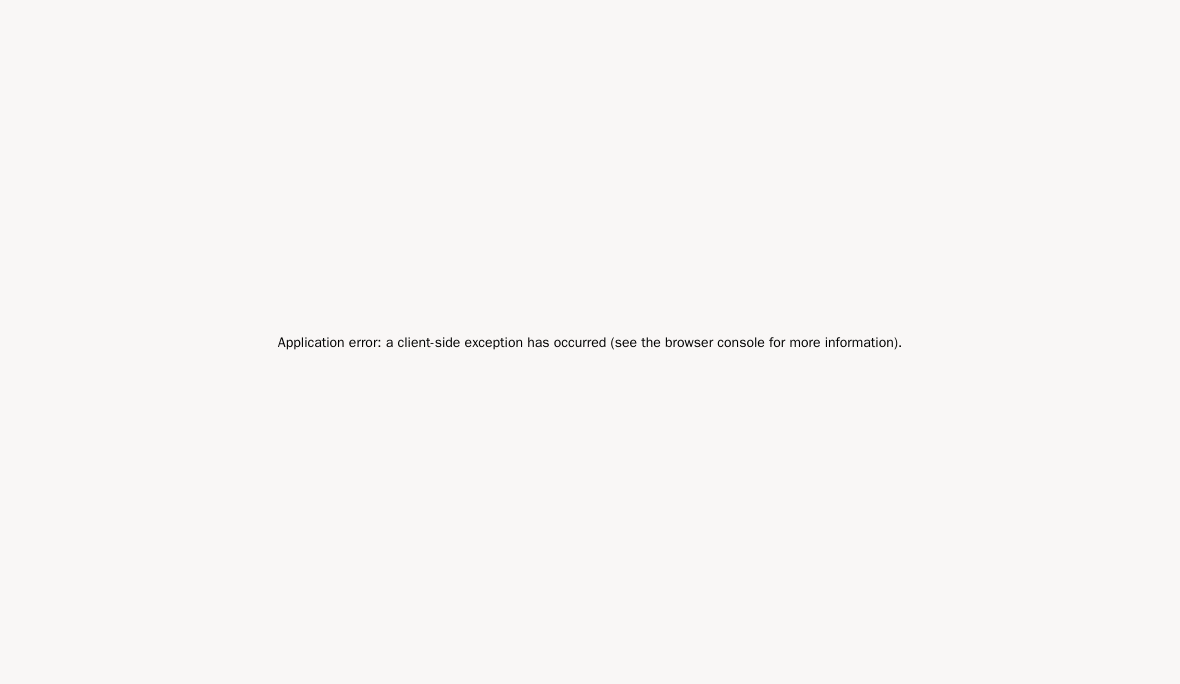 scroll, scrollTop: 0, scrollLeft: 0, axis: both 